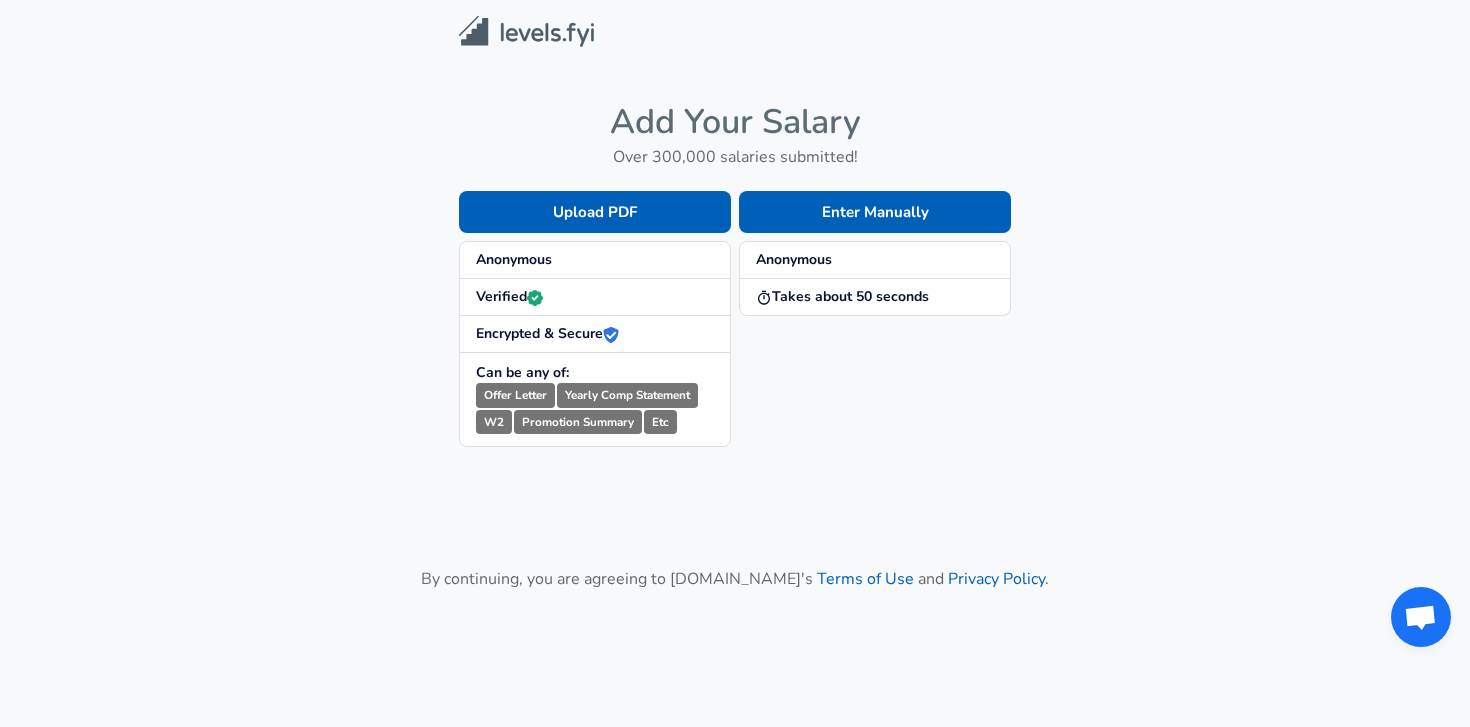 scroll, scrollTop: 0, scrollLeft: 0, axis: both 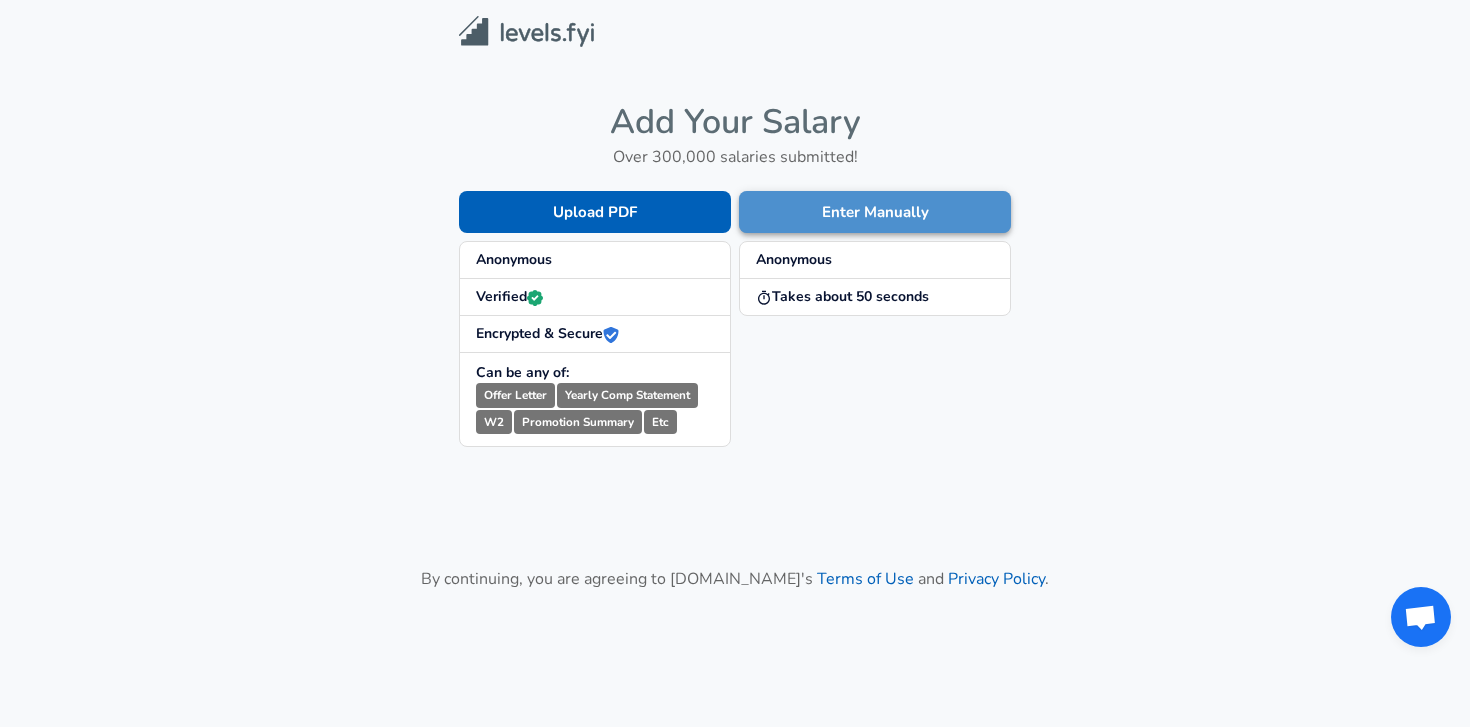 click on "Enter Manually" at bounding box center (875, 212) 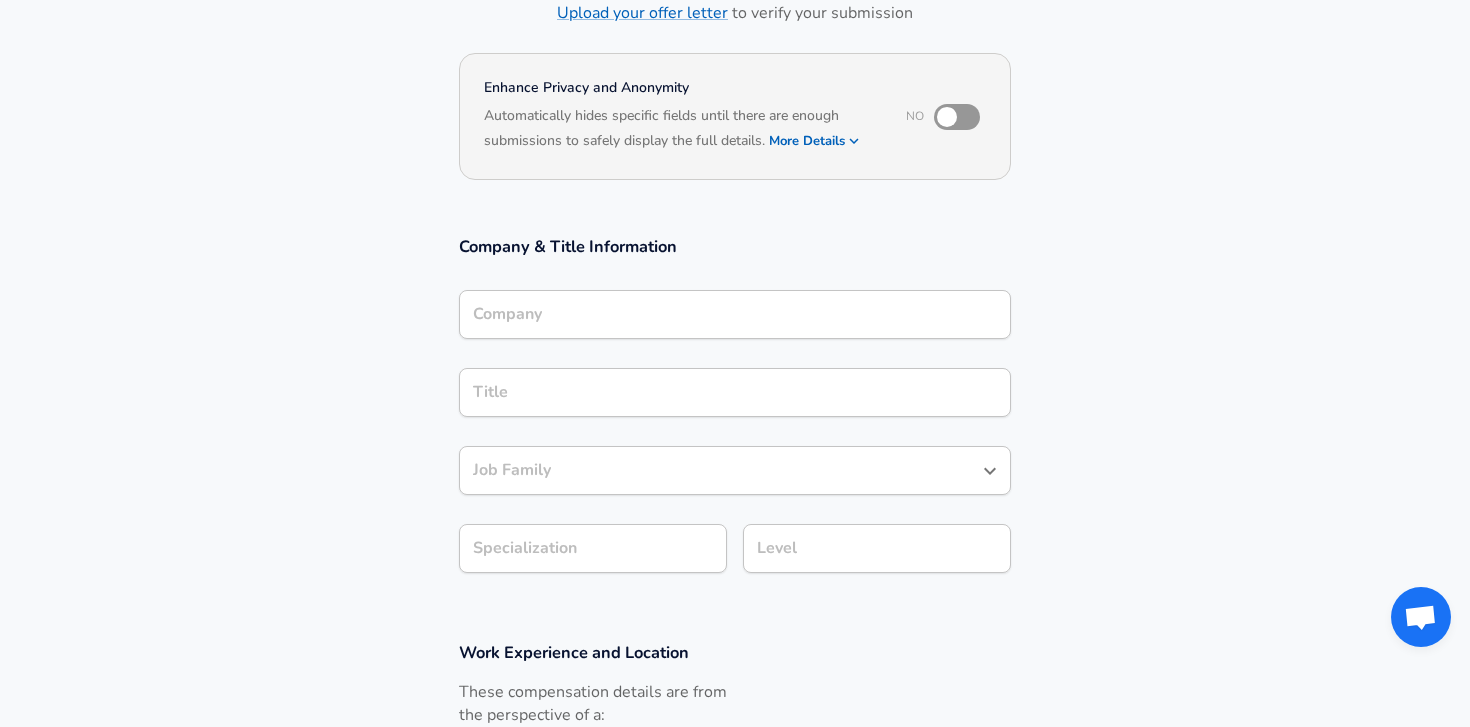 scroll, scrollTop: 164, scrollLeft: 0, axis: vertical 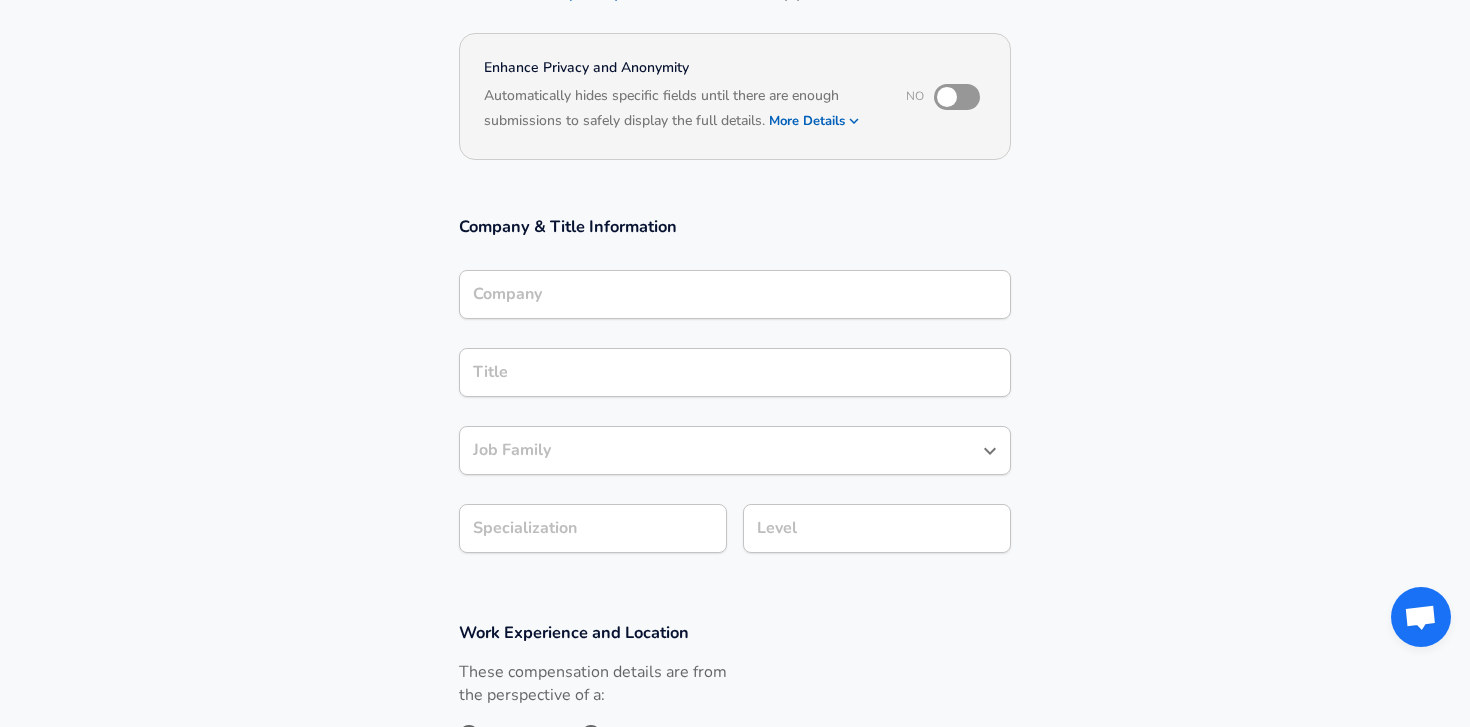 click on "Company" at bounding box center (735, 294) 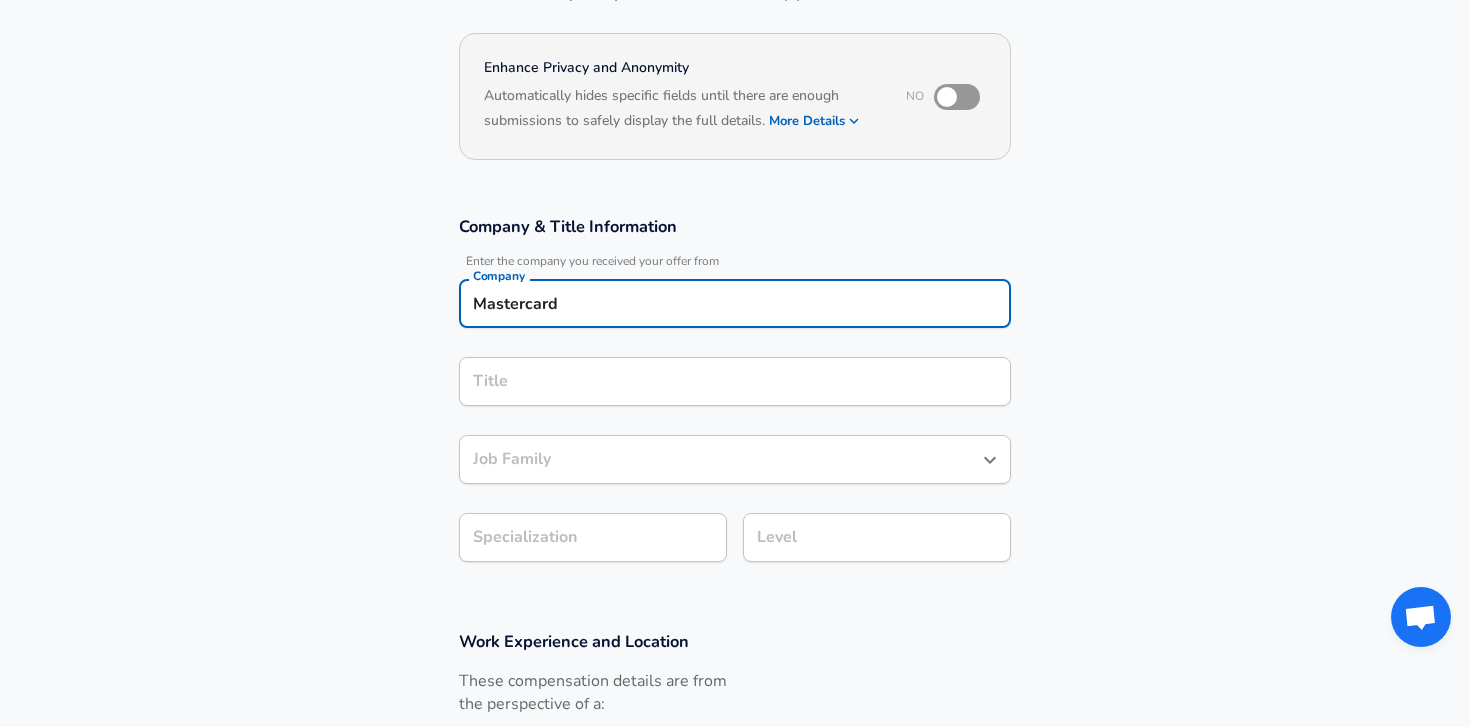 type on "Mastercard" 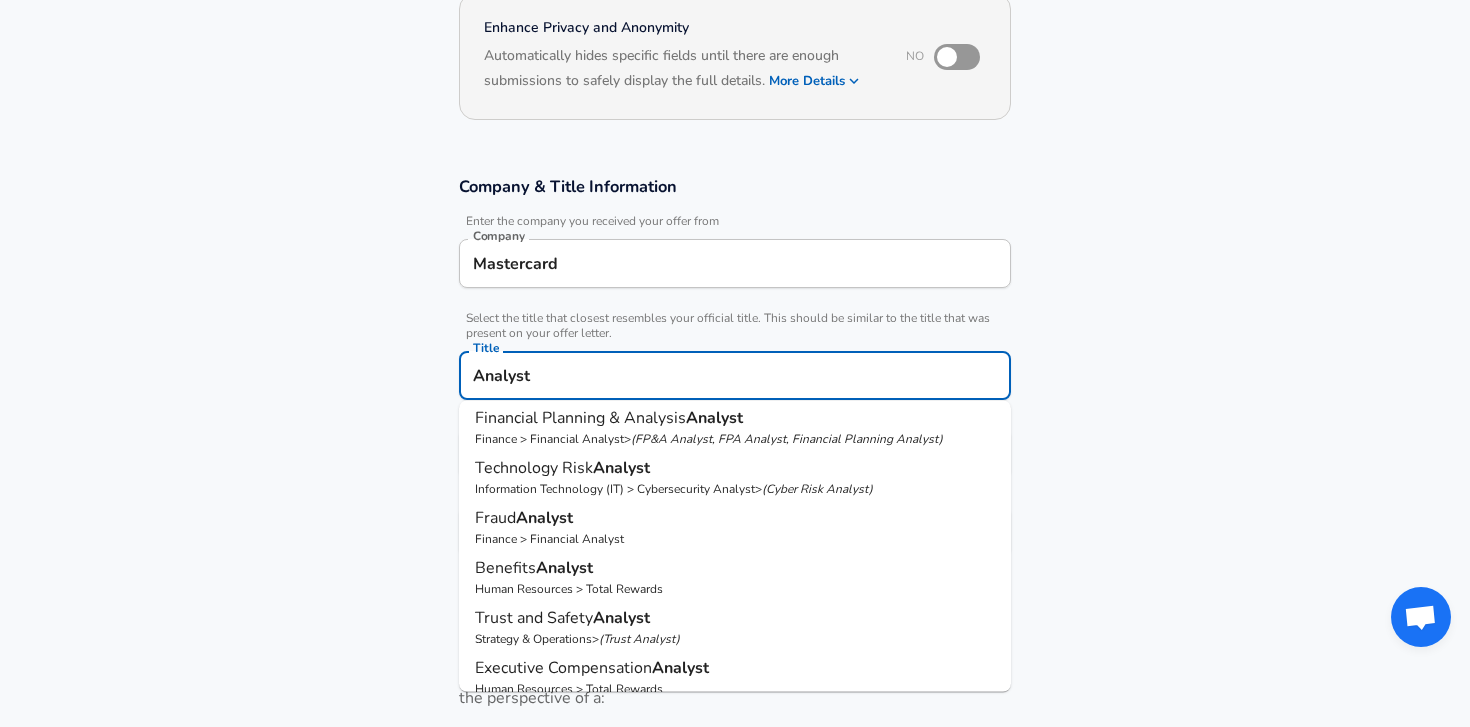 scroll, scrollTop: 493, scrollLeft: 0, axis: vertical 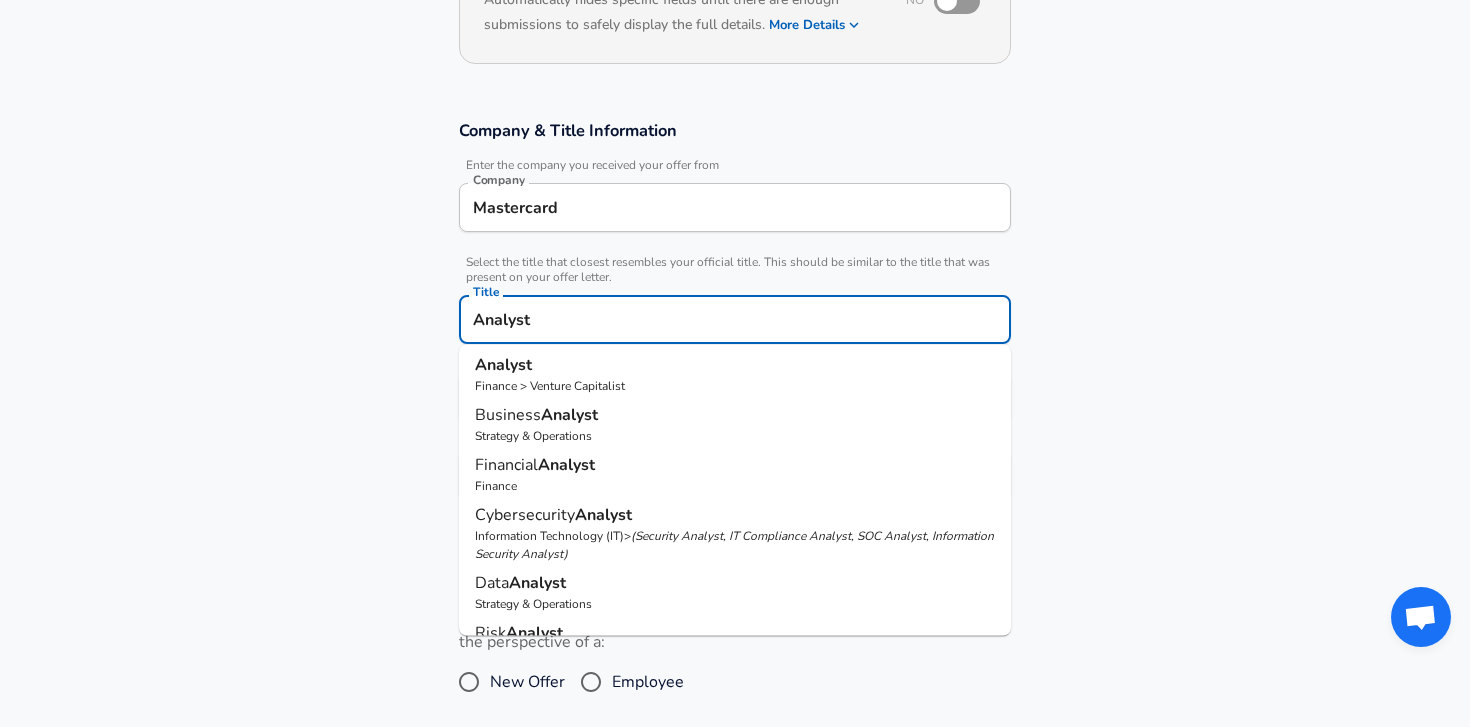 click on "Analyst" at bounding box center [735, 319] 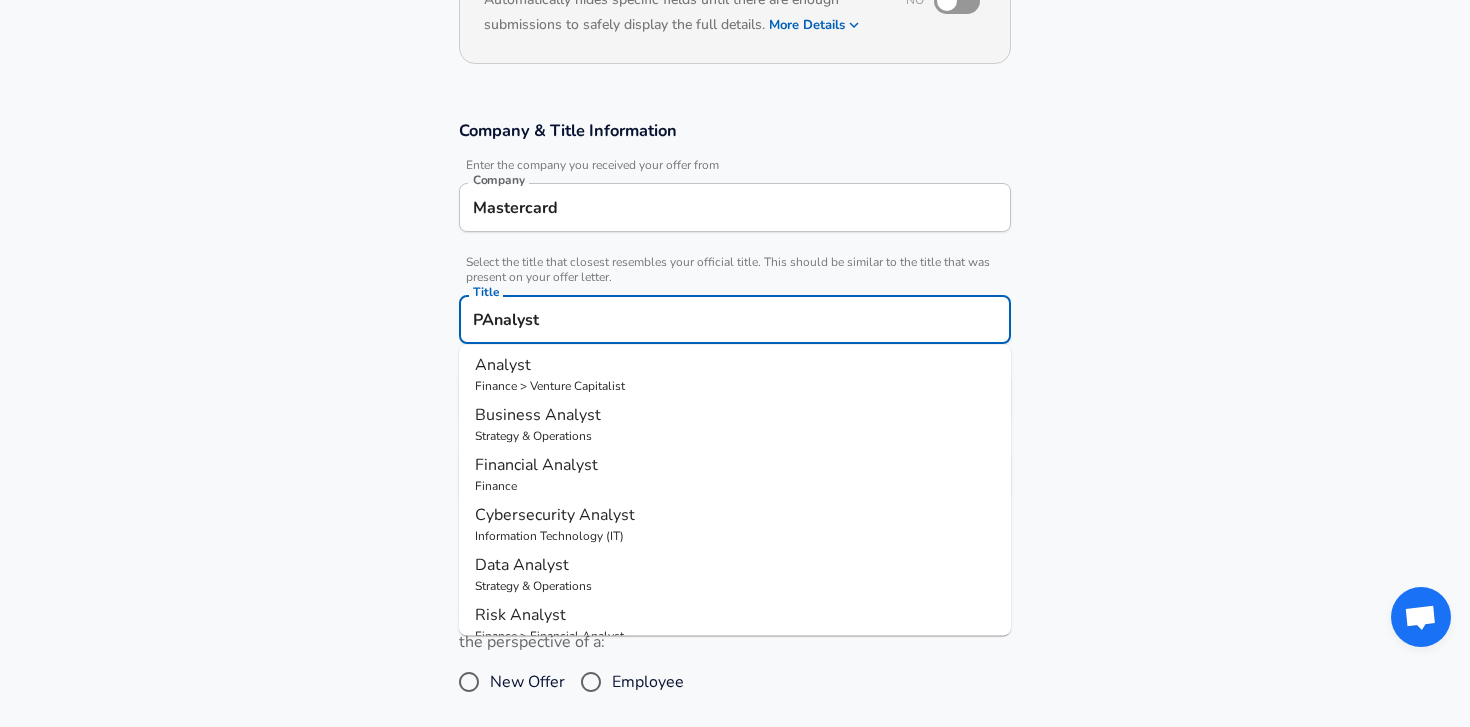 scroll, scrollTop: 0, scrollLeft: 0, axis: both 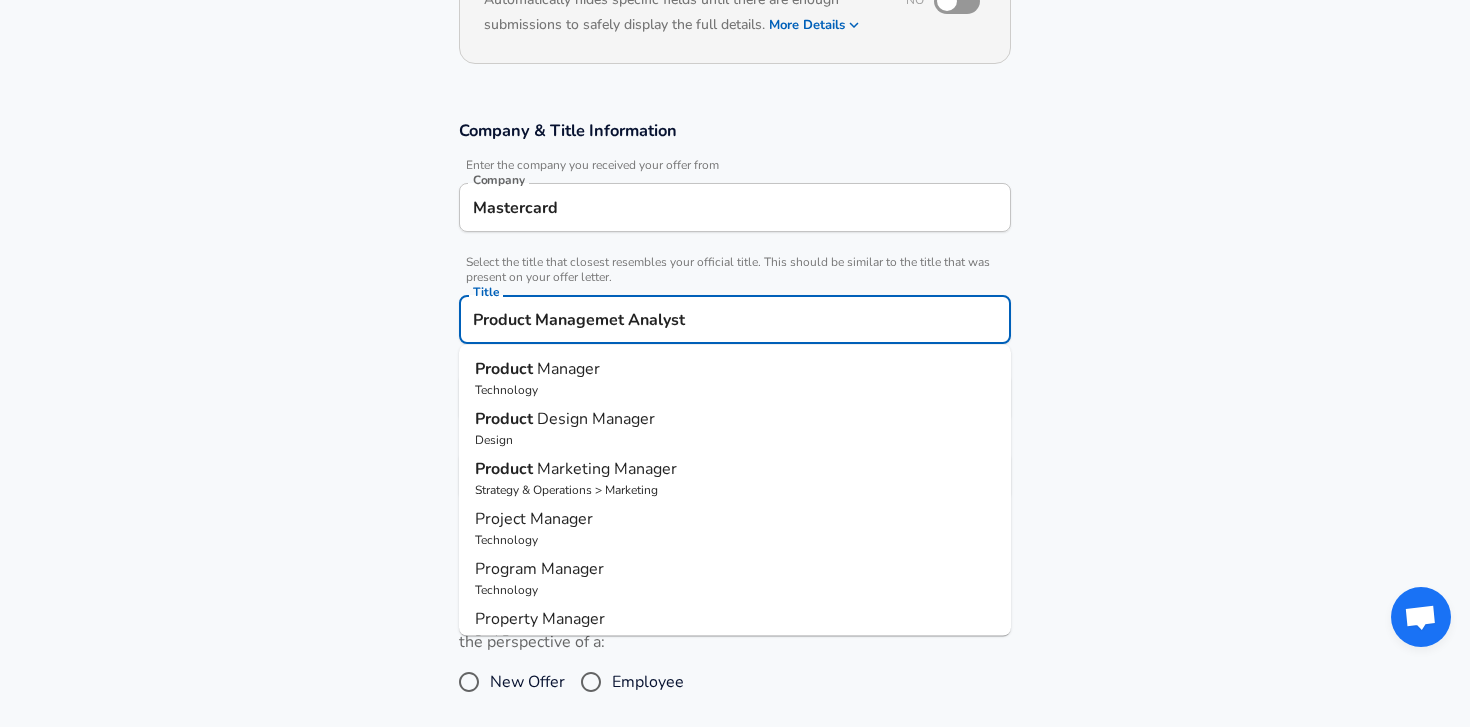 click on "Product Managemet Analyst" at bounding box center [735, 319] 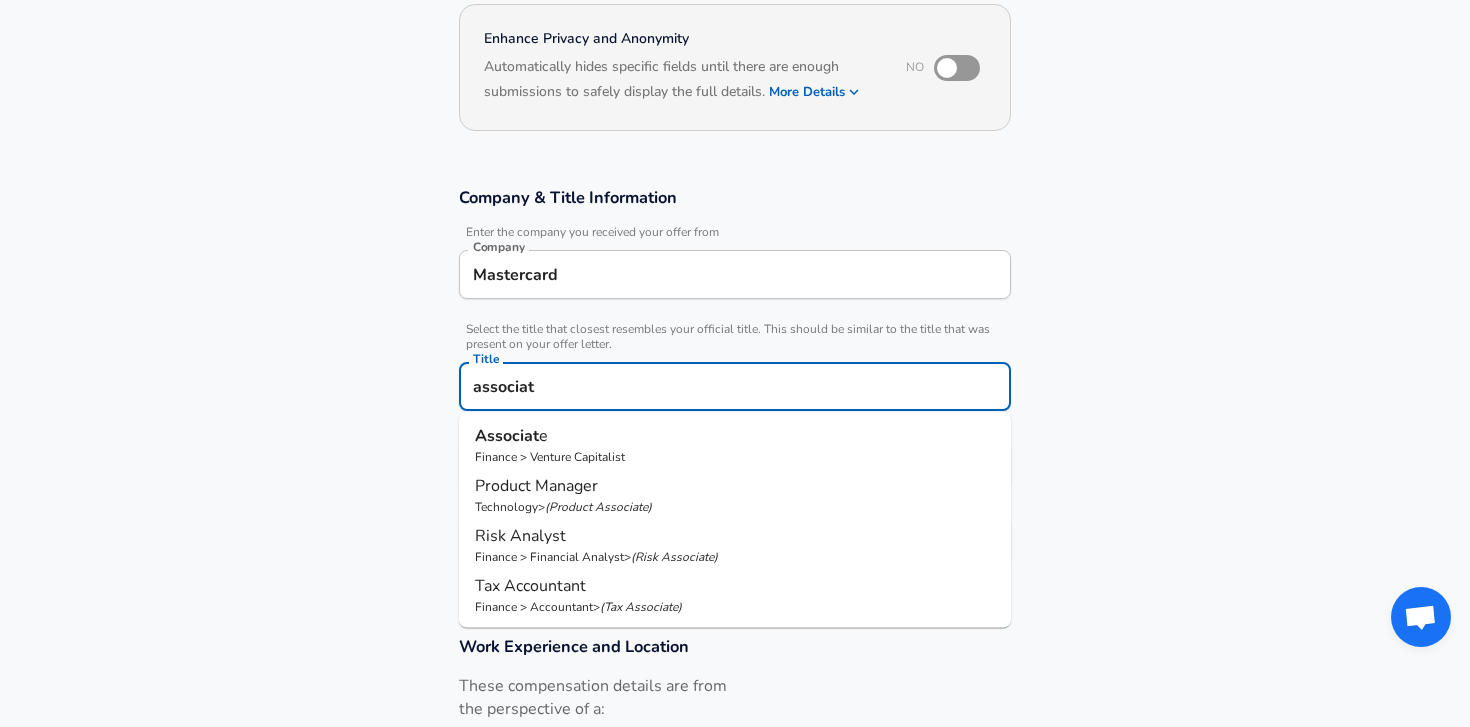 scroll, scrollTop: 191, scrollLeft: 0, axis: vertical 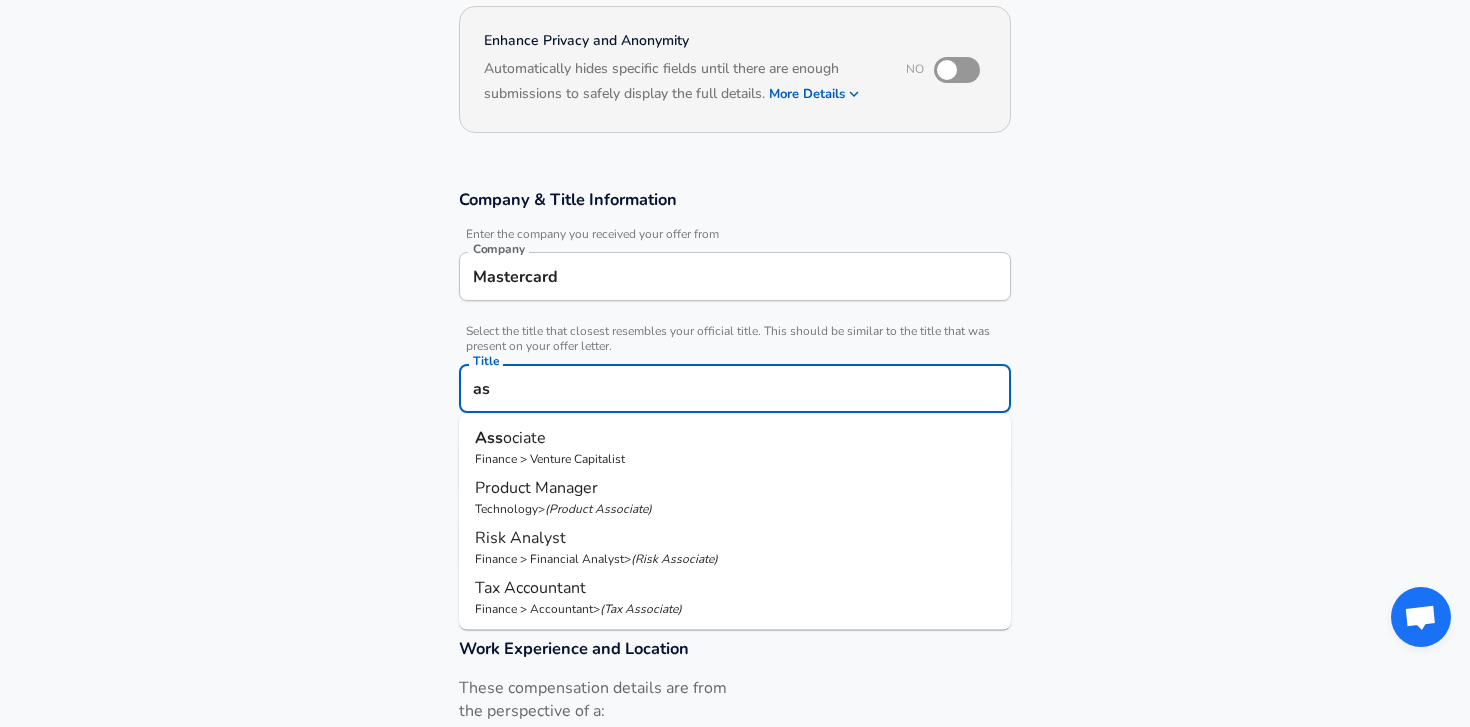 type on "a" 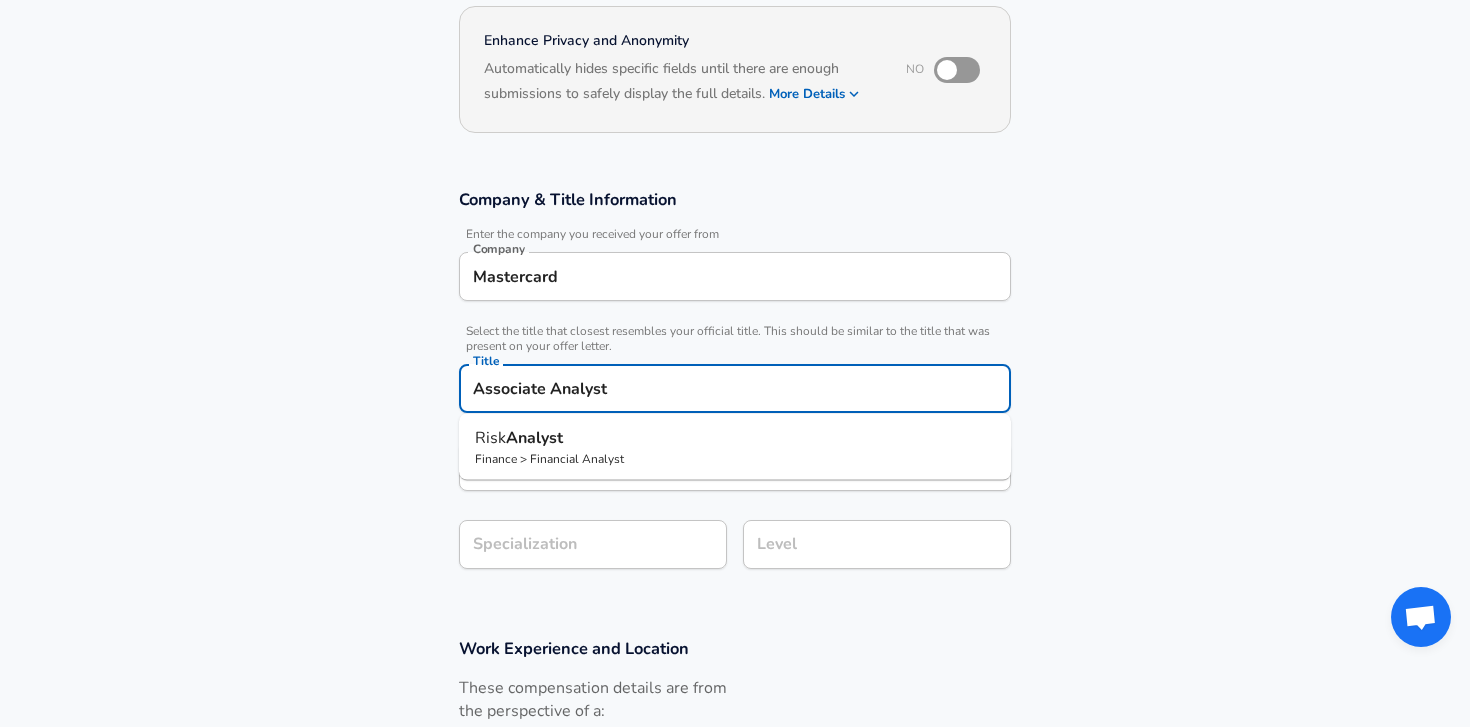 type on "Associate Analyst" 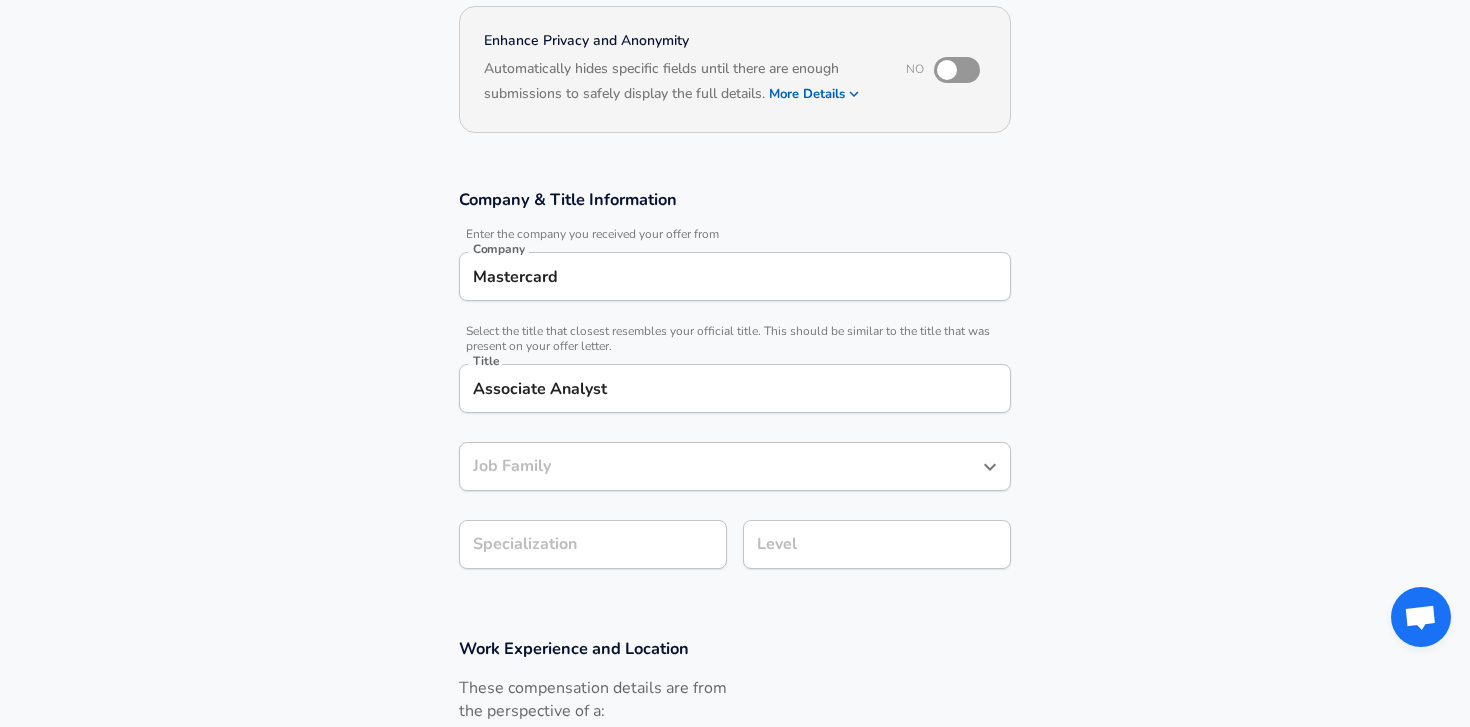 click on "Job Family" at bounding box center [735, 466] 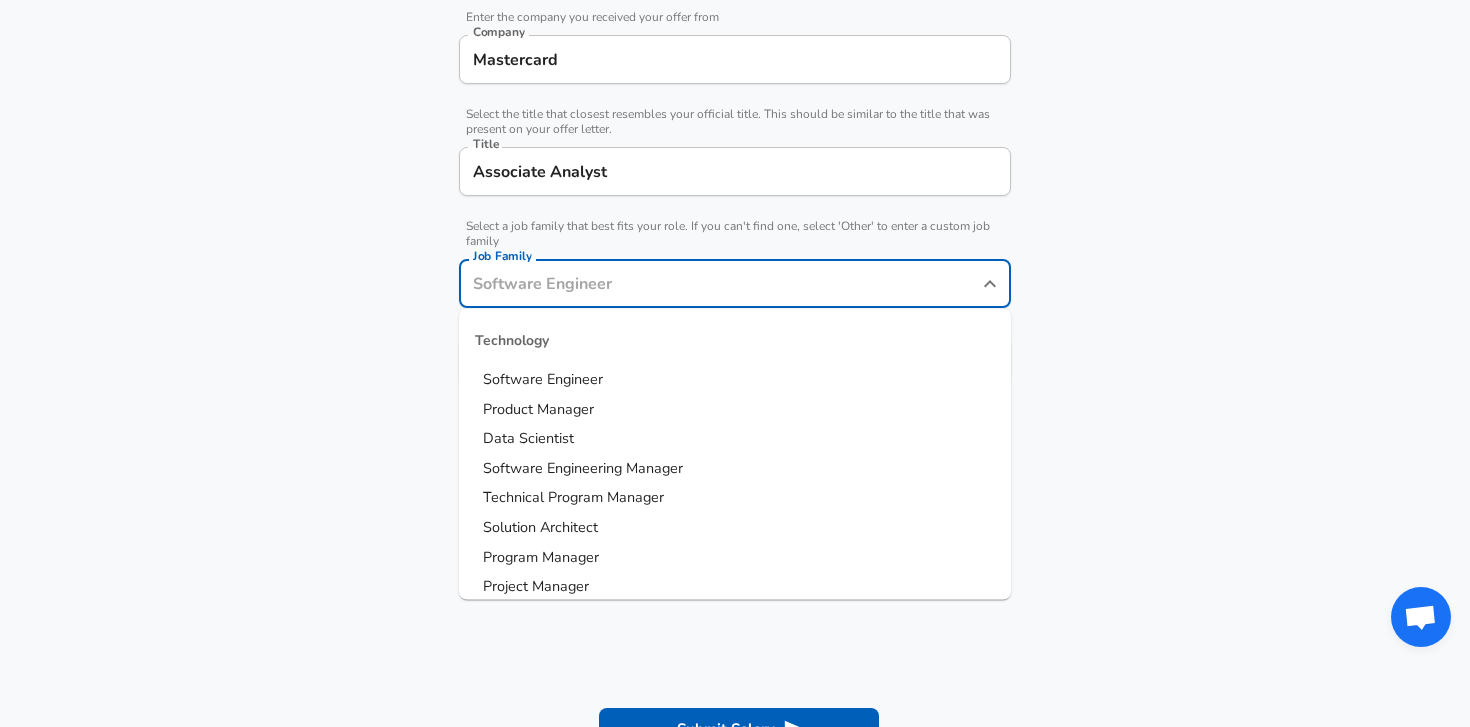 scroll, scrollTop: 430, scrollLeft: 0, axis: vertical 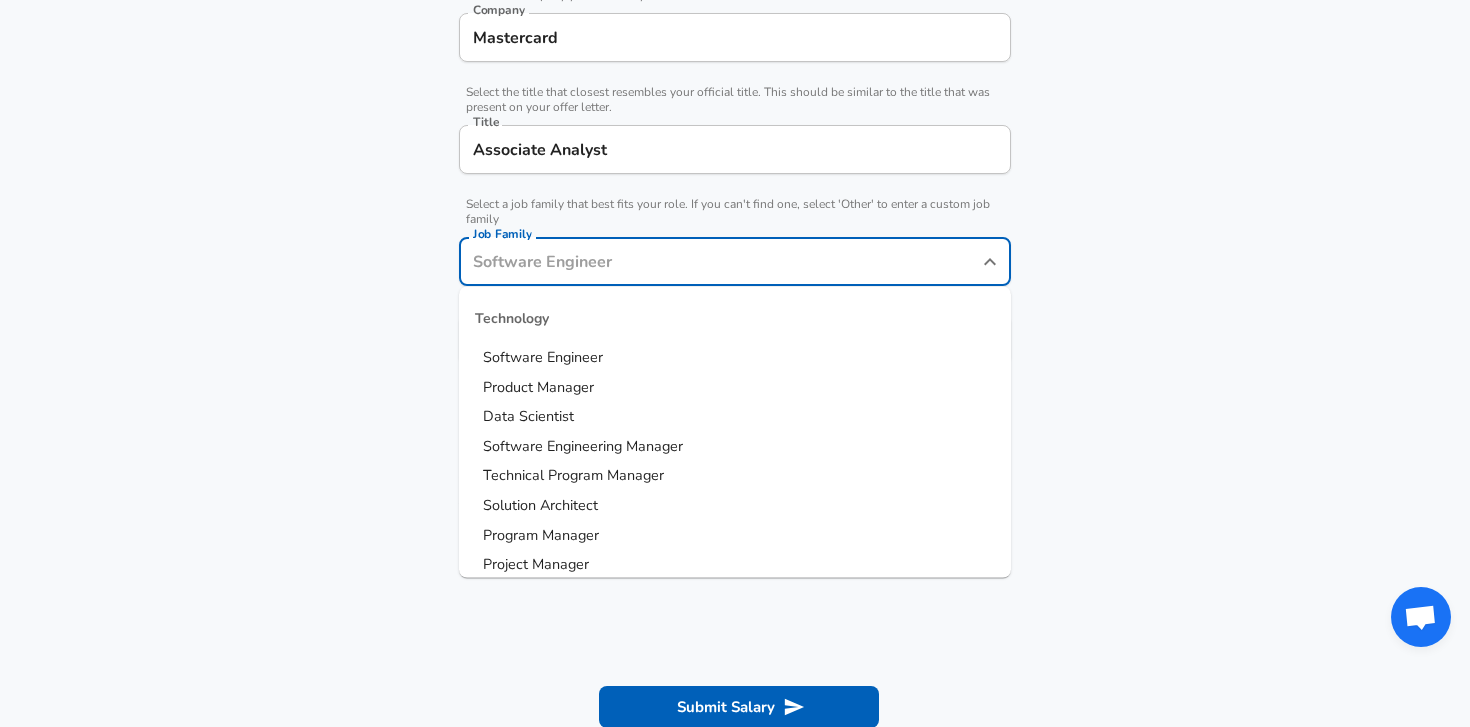 click on "Product Manager" at bounding box center (538, 386) 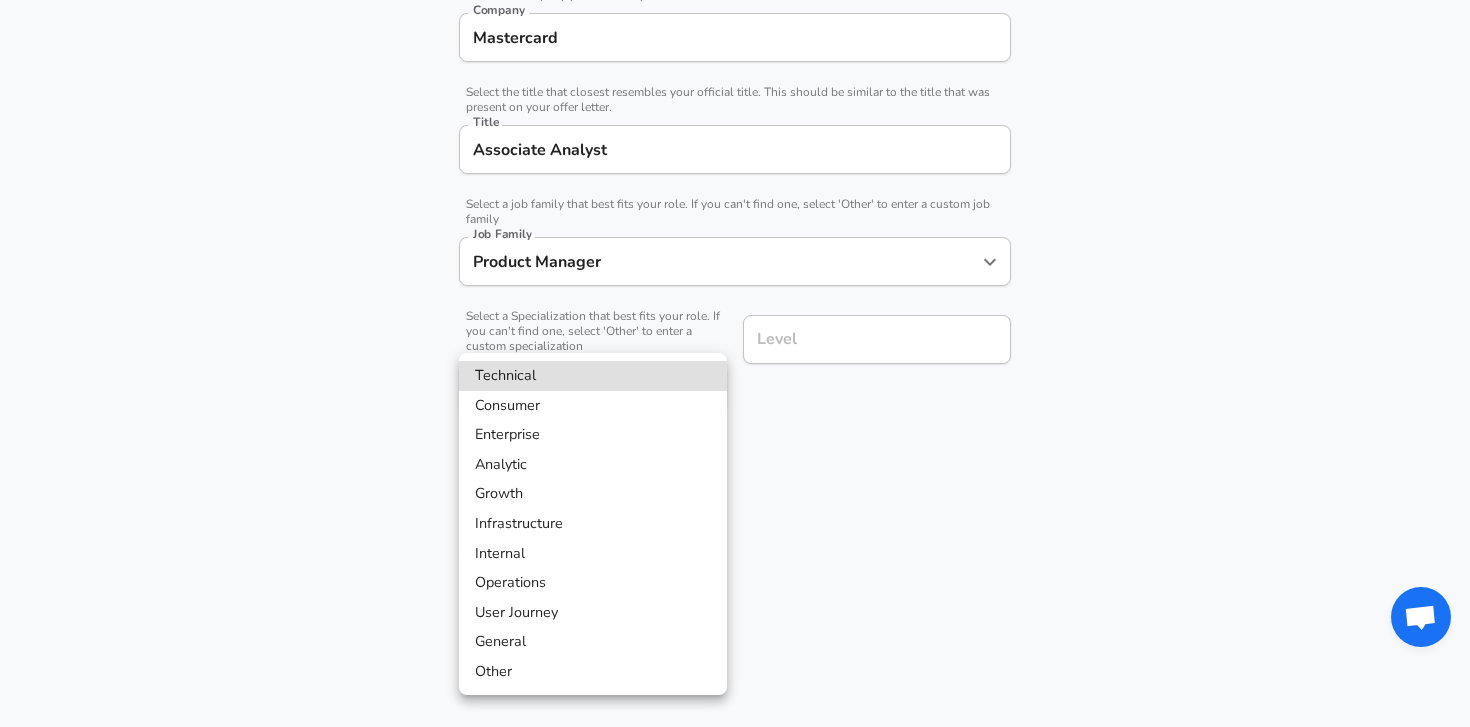 scroll, scrollTop: 490, scrollLeft: 0, axis: vertical 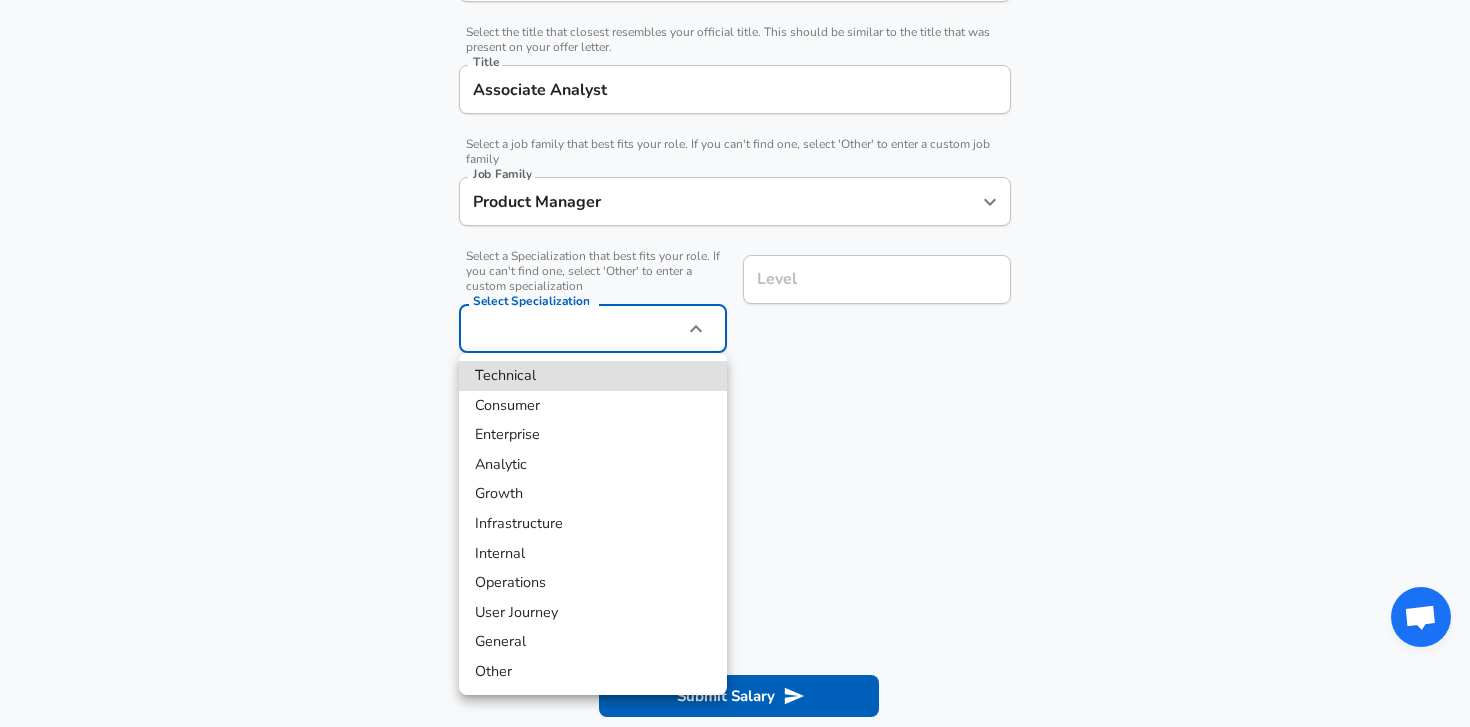 click on "Restart Add Your Salary Upload your offer letter   to verify your submission Enhance Privacy and Anonymity No Automatically hides specific fields until there are enough submissions to safely display the full details.   More Details Based on your submission and the data points that we have already collected, we will automatically hide and anonymize specific fields if there aren't enough data points to remain sufficiently anonymous. Company & Title Information   Enter the company you received your offer from Company Mastercard Company   Select the title that closest resembles your official title. This should be similar to the title that was present on your offer letter. Title Associate Analyst Title   Select a job family that best fits your role. If you can't find one, select 'Other' to enter a custom job family Job Family Product Manager Job Family   Select a Specialization that best fits your role. If you can't find one, select 'Other' to enter a custom specialization Select Specialization ​ Level Level" at bounding box center [735, -127] 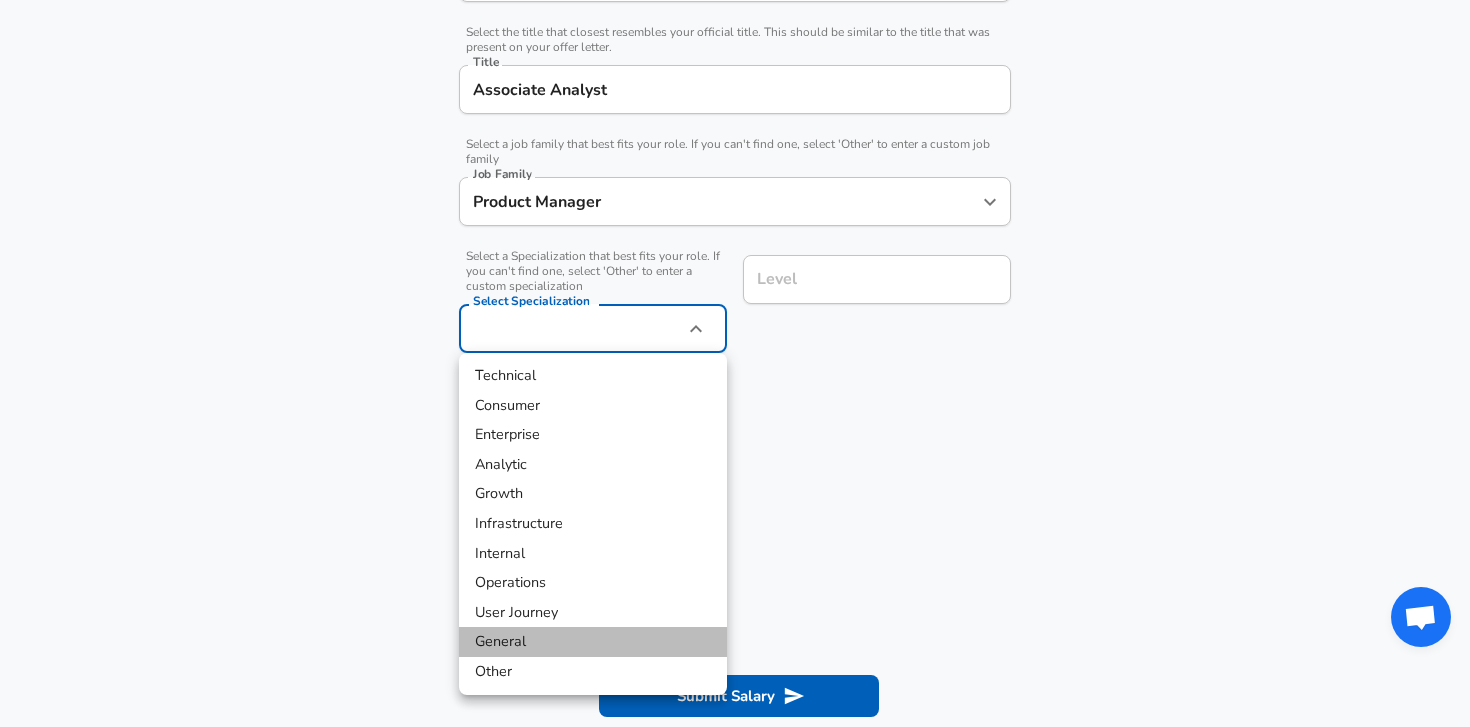 click on "General" at bounding box center [593, 642] 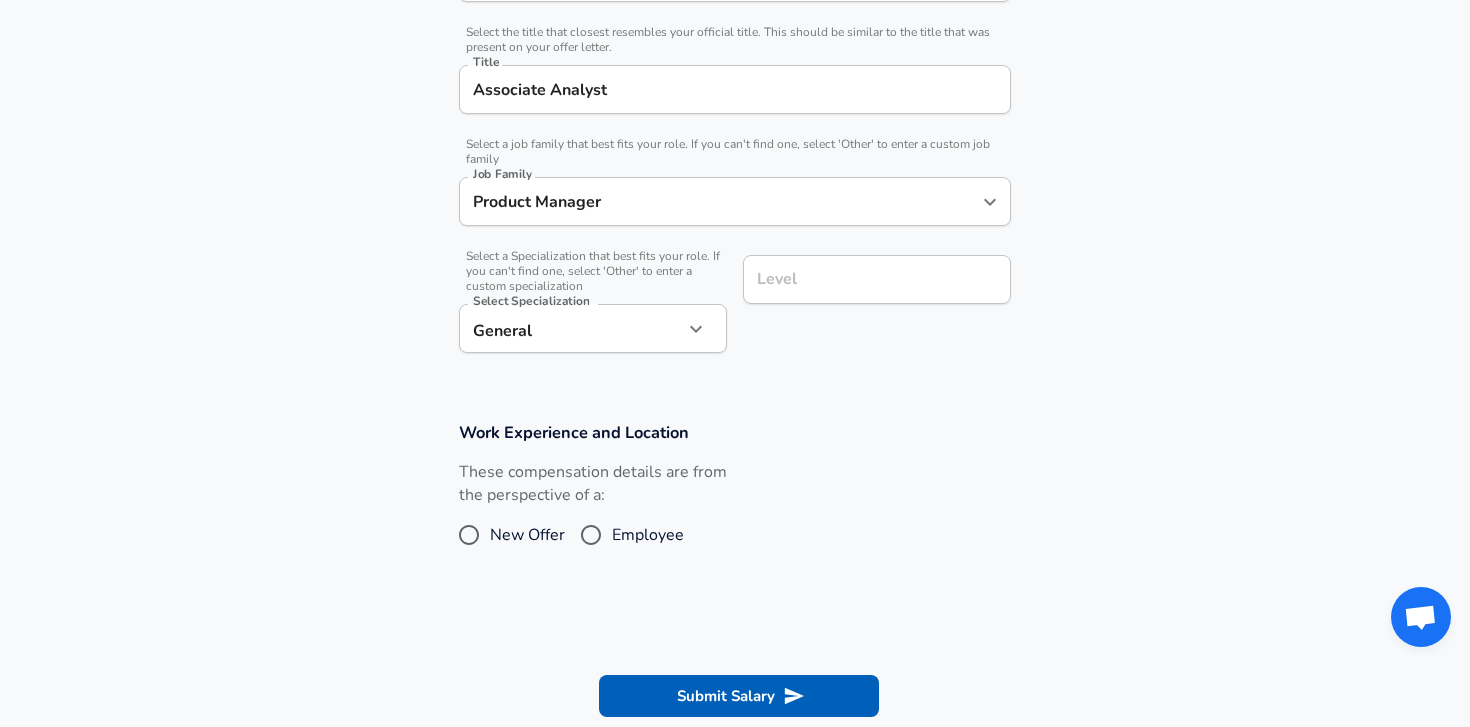 click on "These compensation details are from the perspective of a: New Offer Employee" at bounding box center (727, 514) 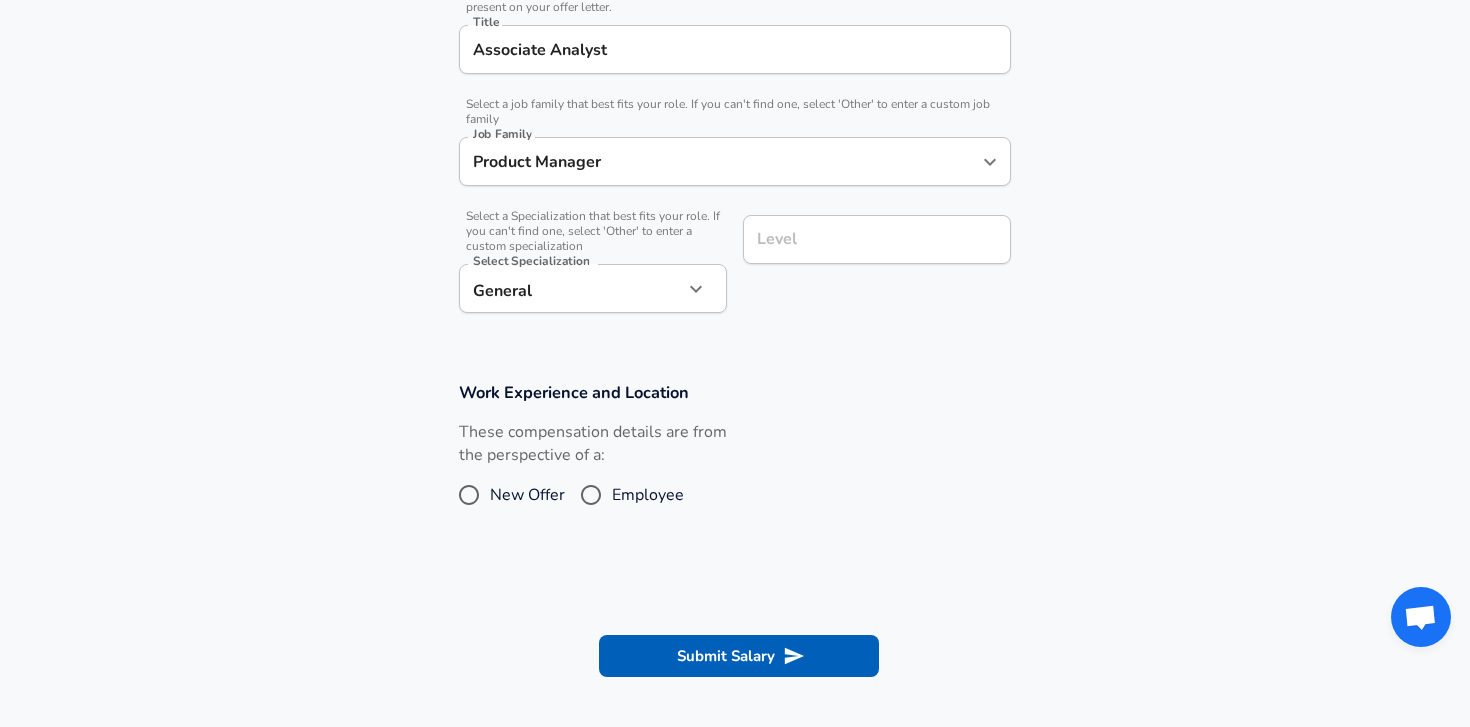 click on "Level" at bounding box center (877, 239) 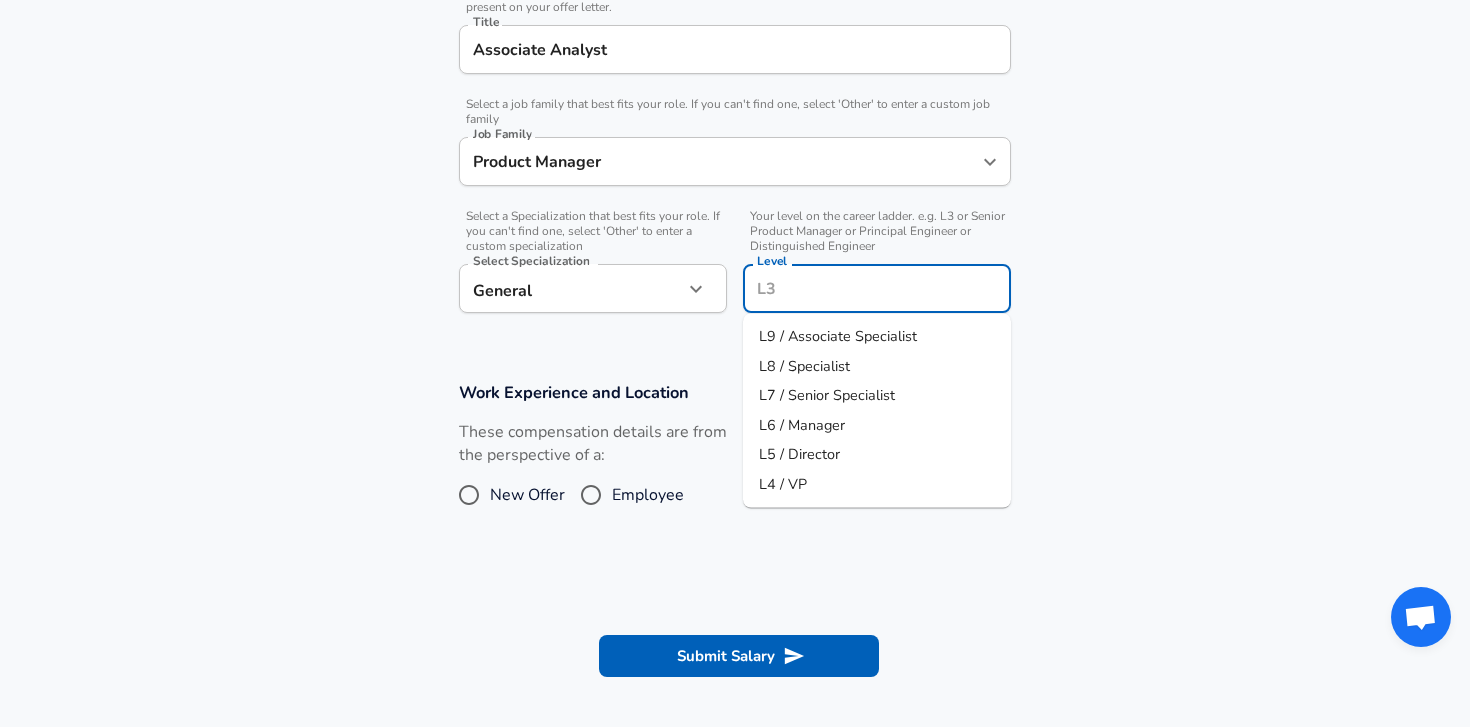 click on "L9 / Associate Specialist" at bounding box center (877, 337) 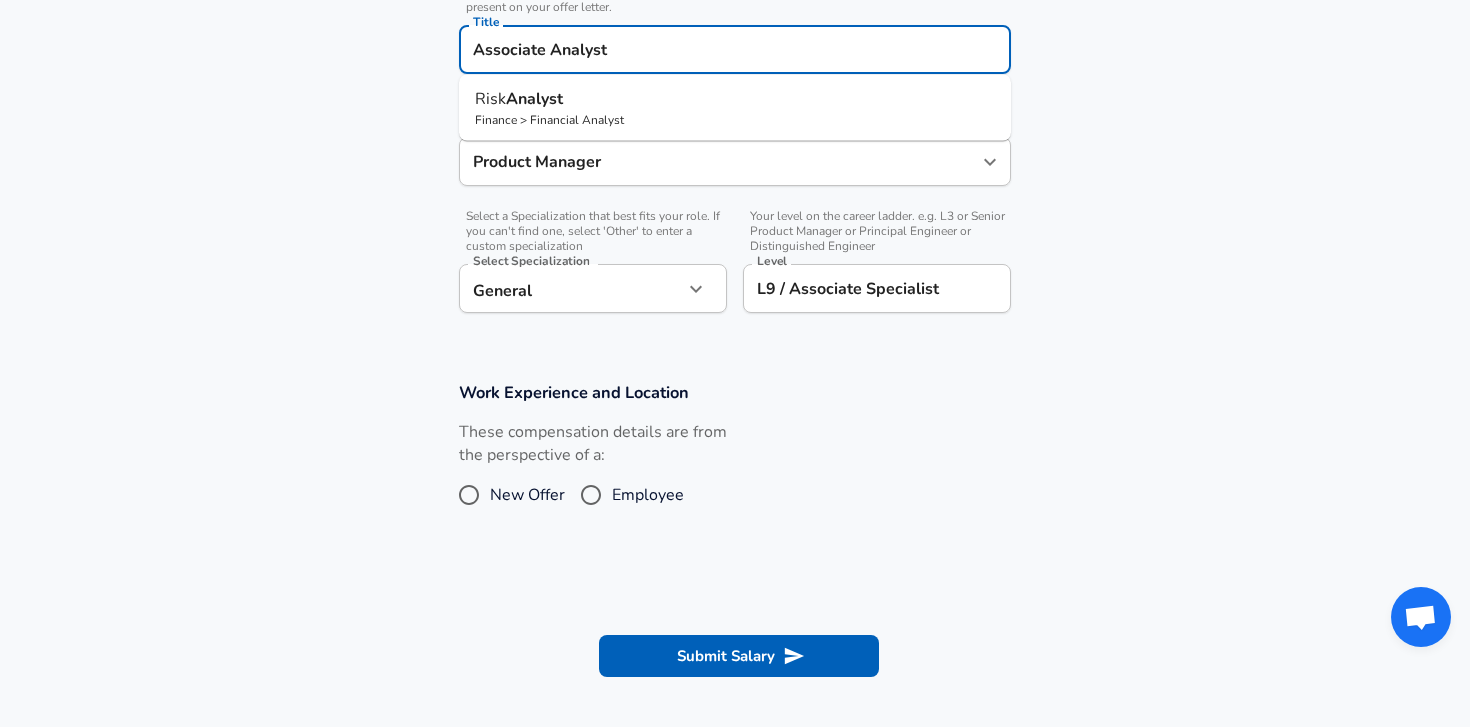 click on "Associate Analyst" at bounding box center (735, 49) 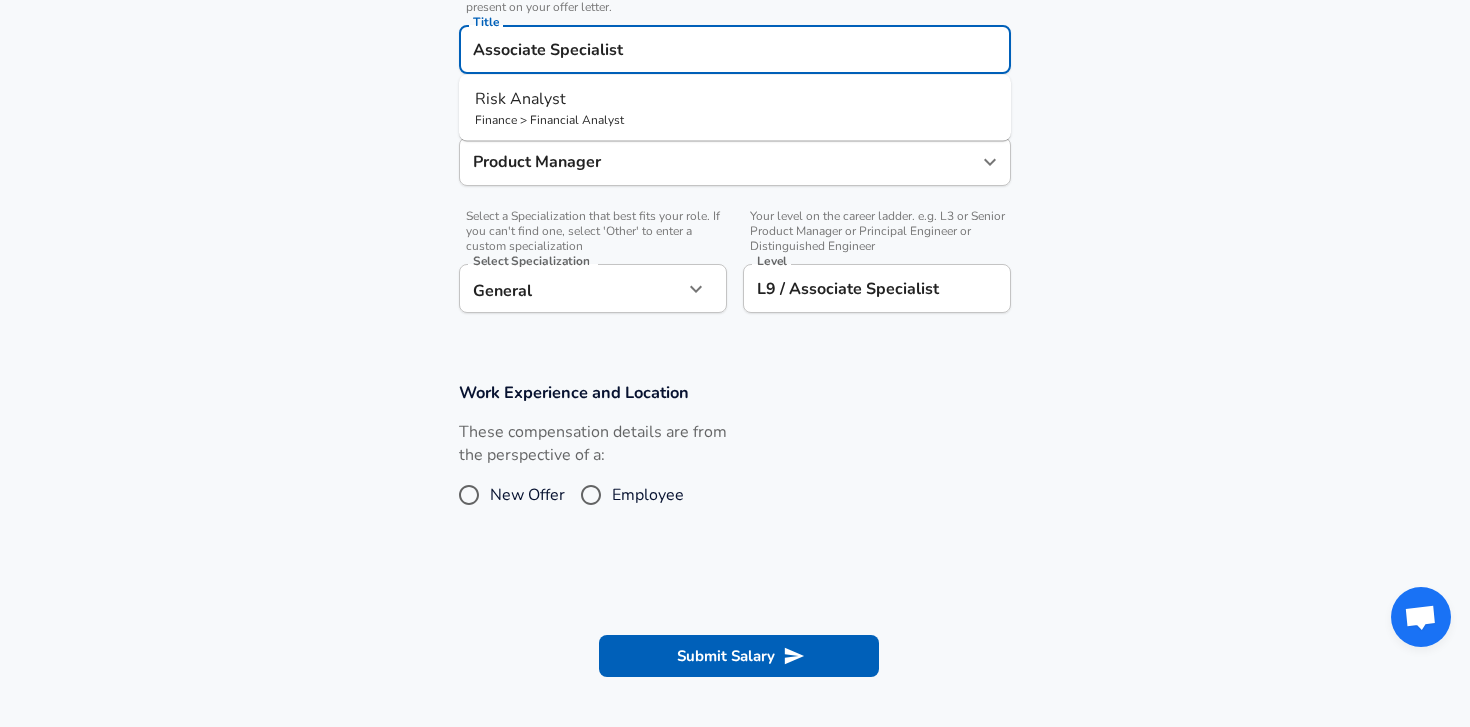 type on "Associate Specialist" 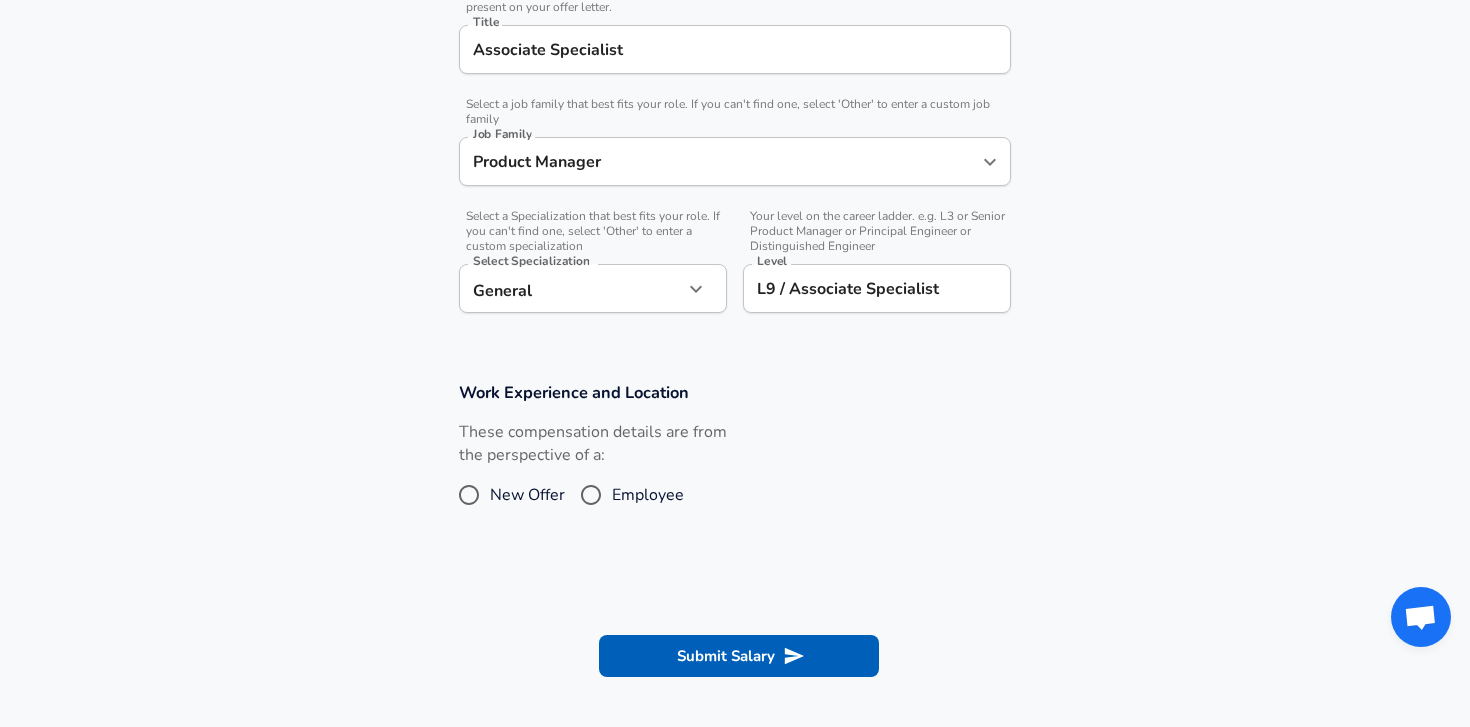 click on "Employee" at bounding box center [591, 495] 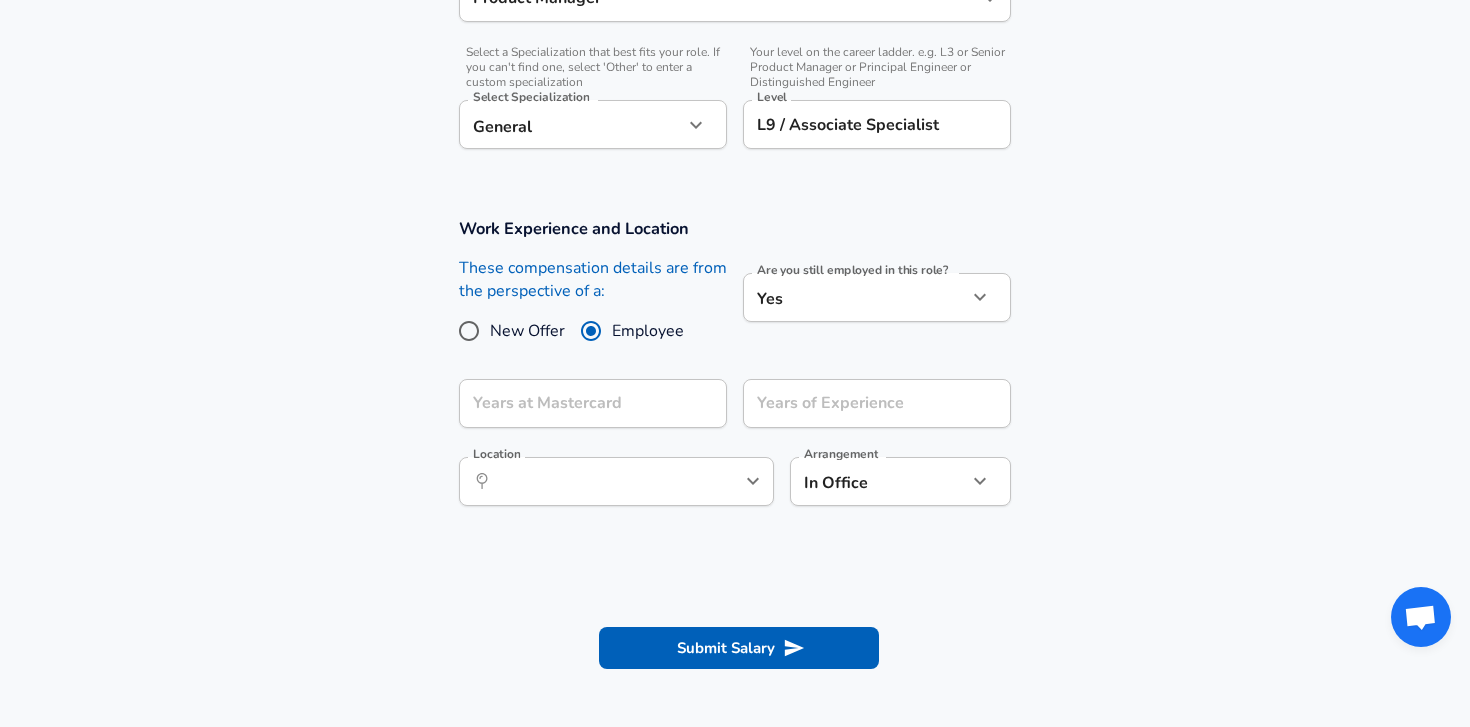 scroll, scrollTop: 699, scrollLeft: 0, axis: vertical 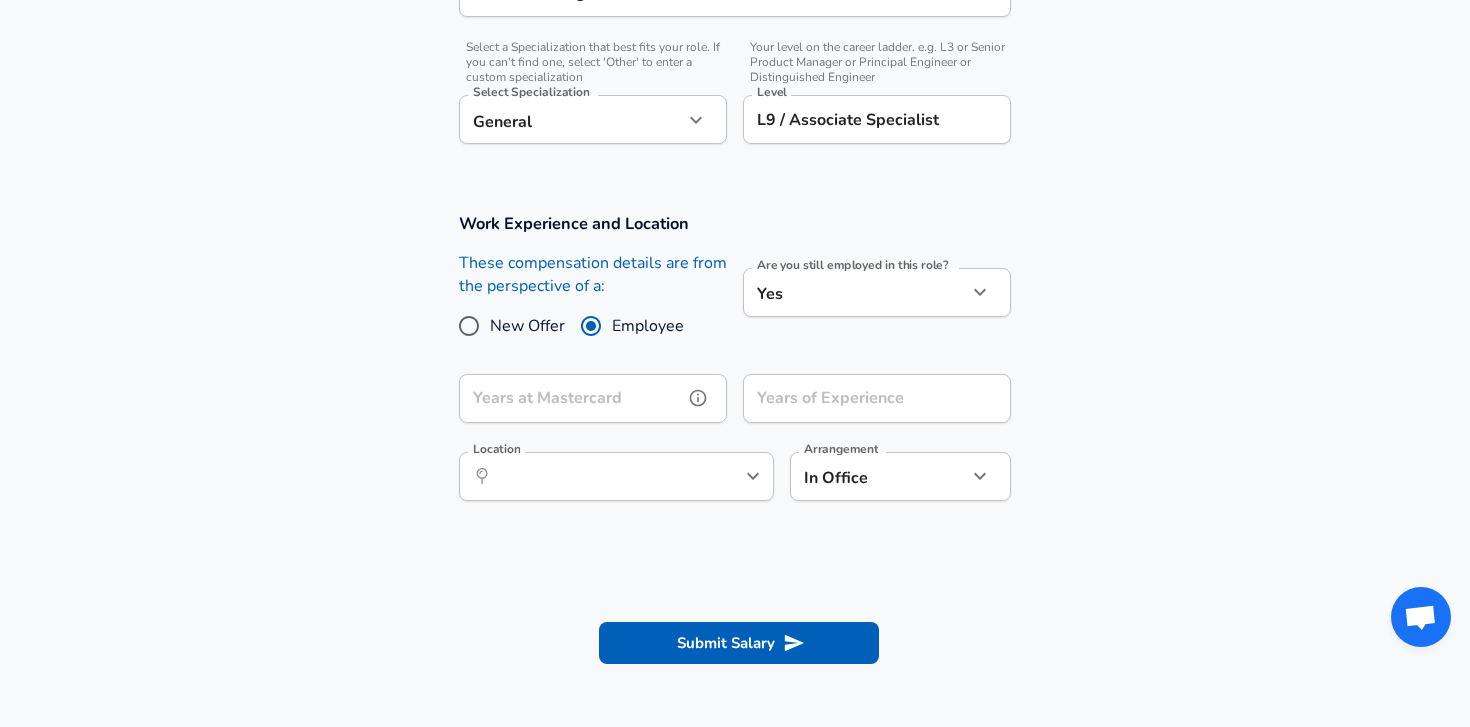 click on "Years at Mastercard" at bounding box center (571, 398) 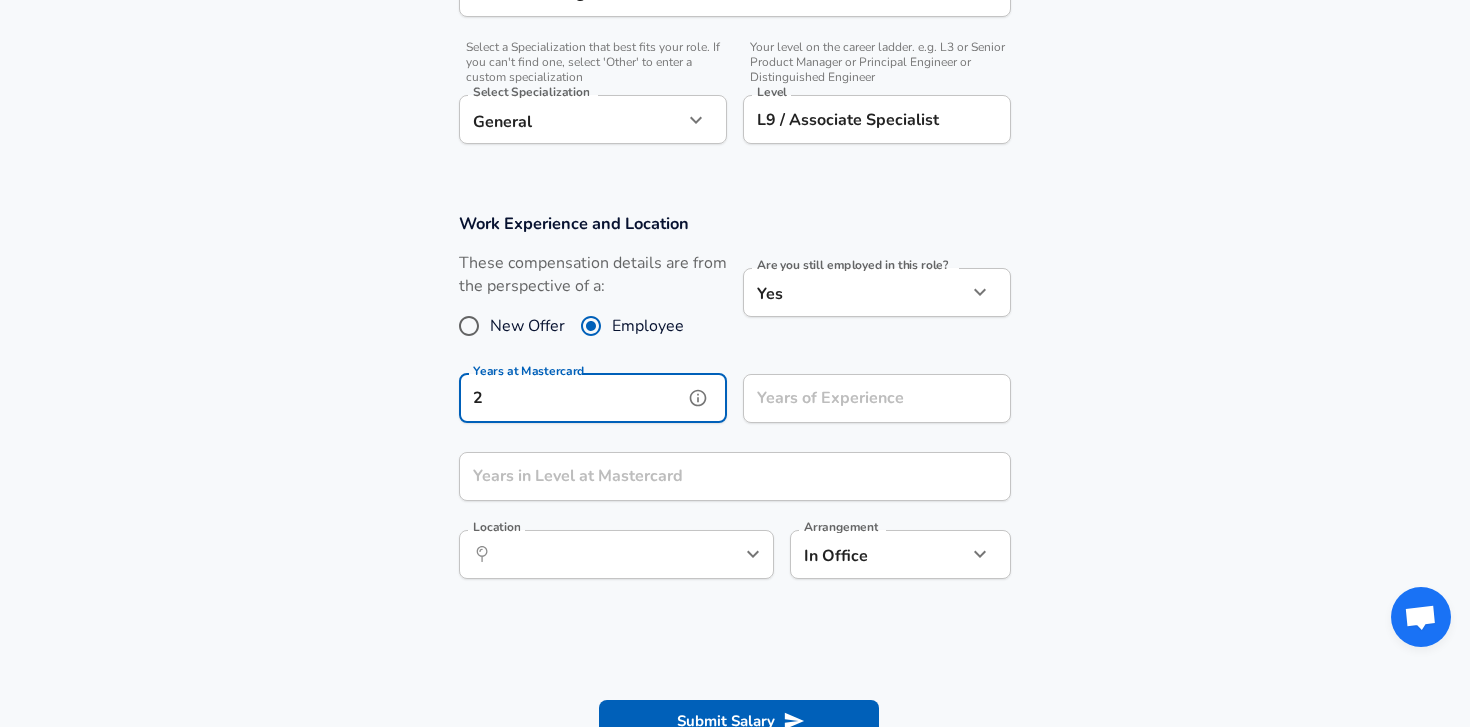 type on "2" 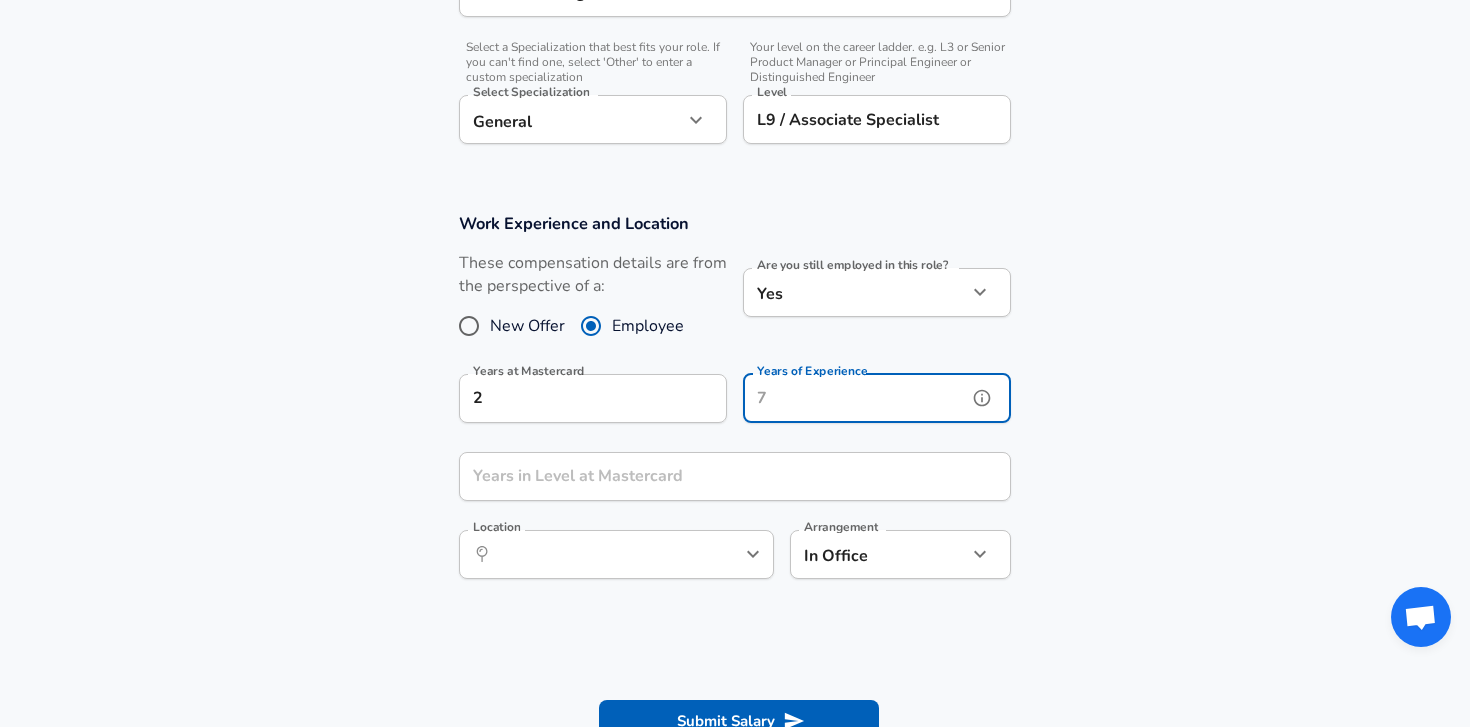 click on "Years of Experience" at bounding box center (855, 398) 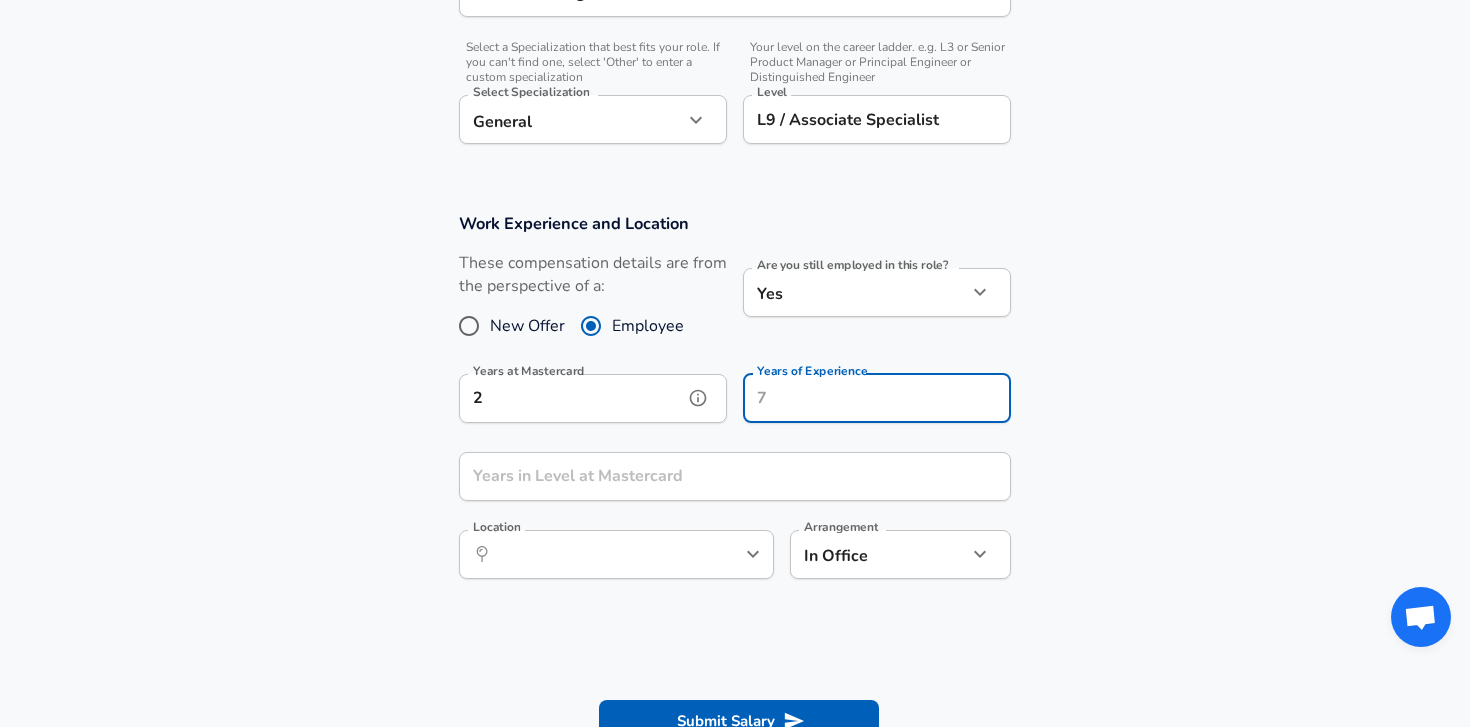 click on "2" at bounding box center (571, 398) 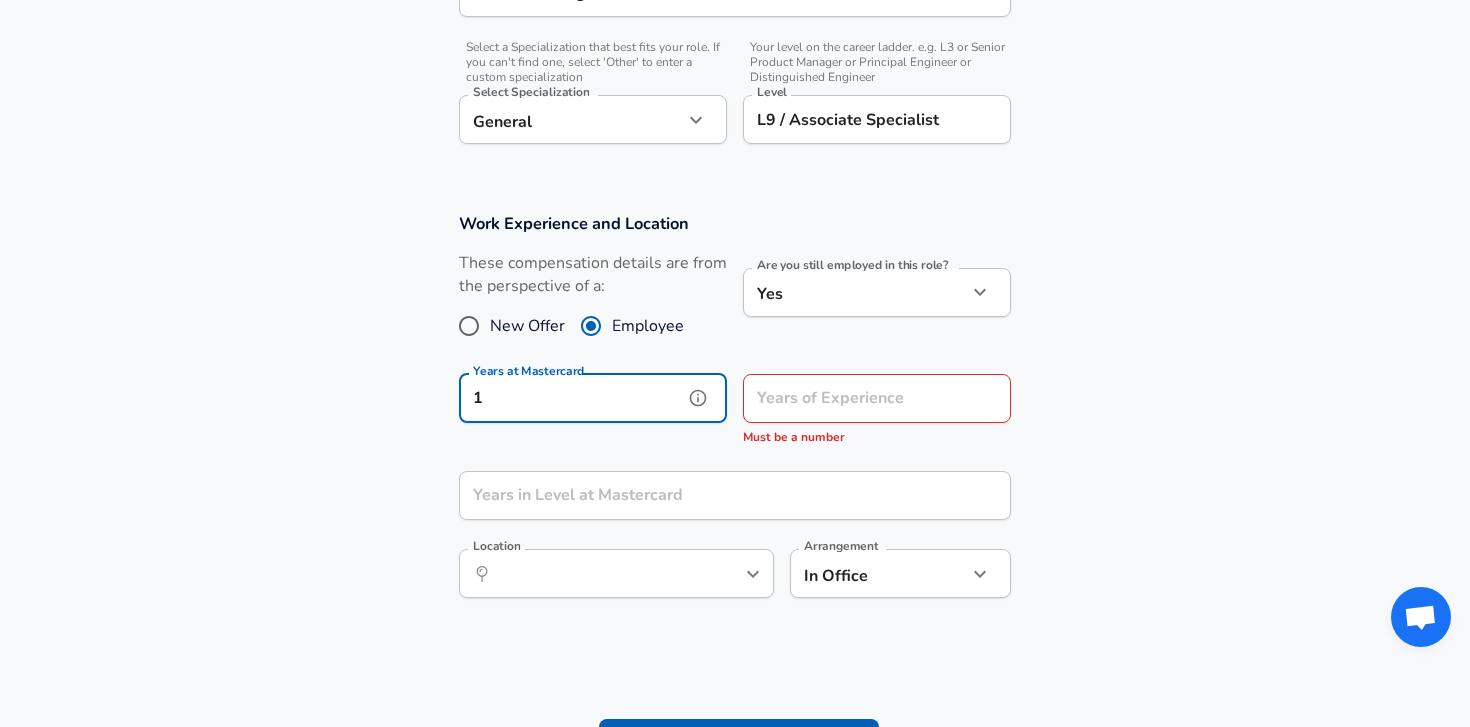 type on "1" 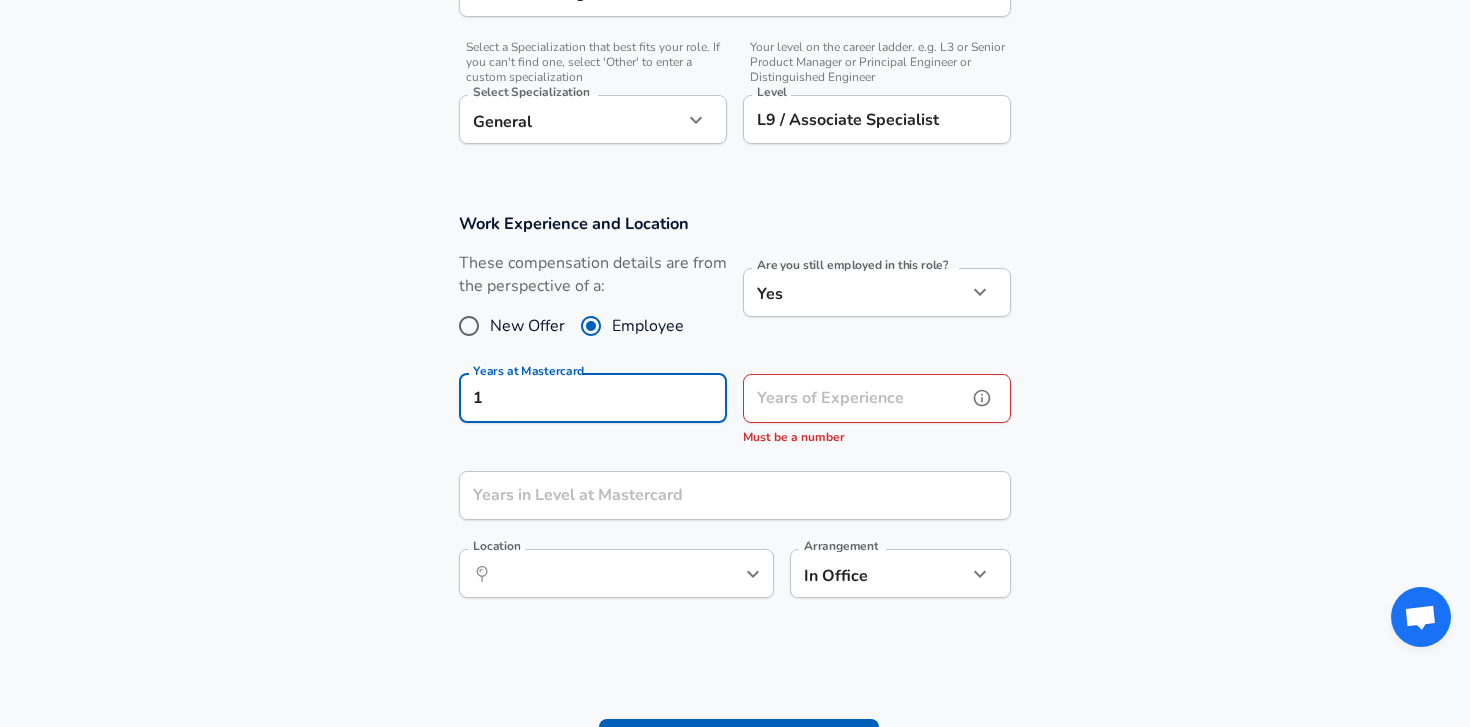 click on "Years of Experience" at bounding box center [855, 398] 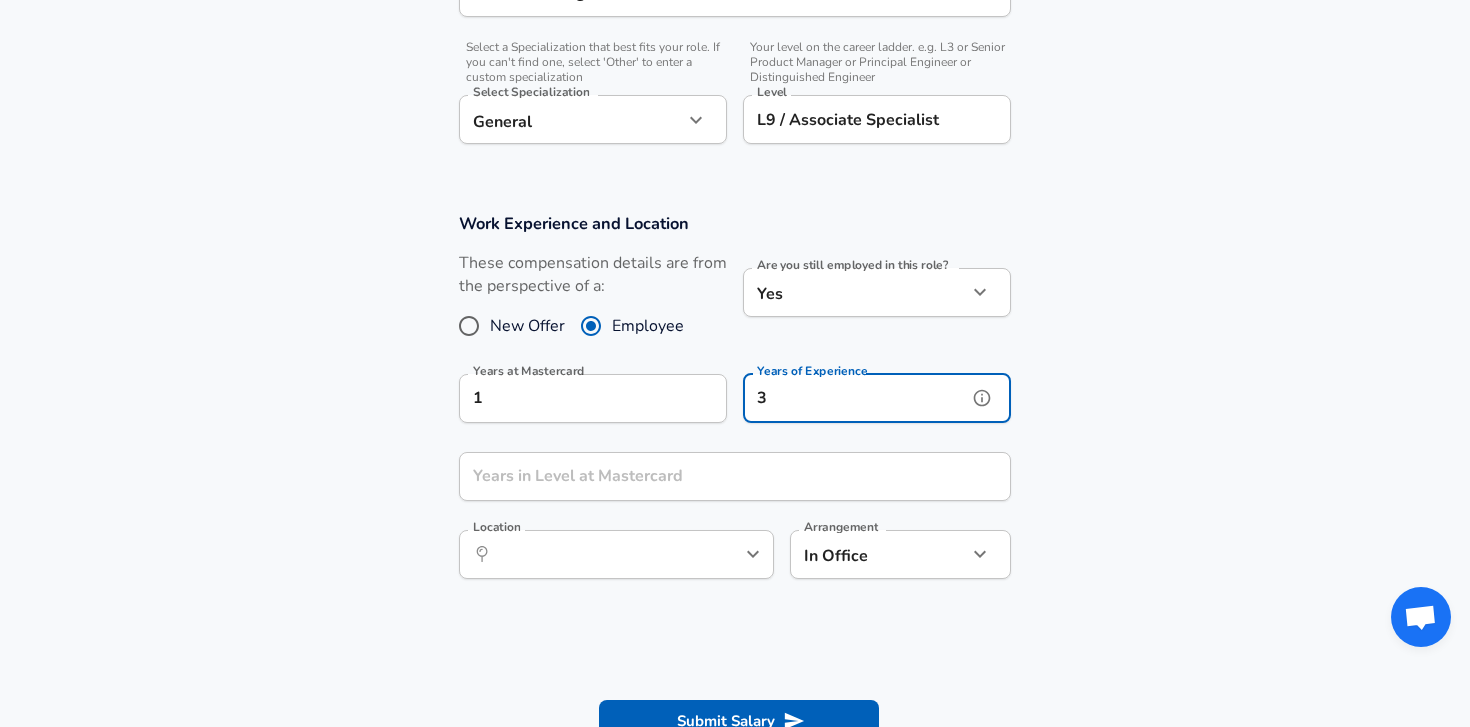 type on "3" 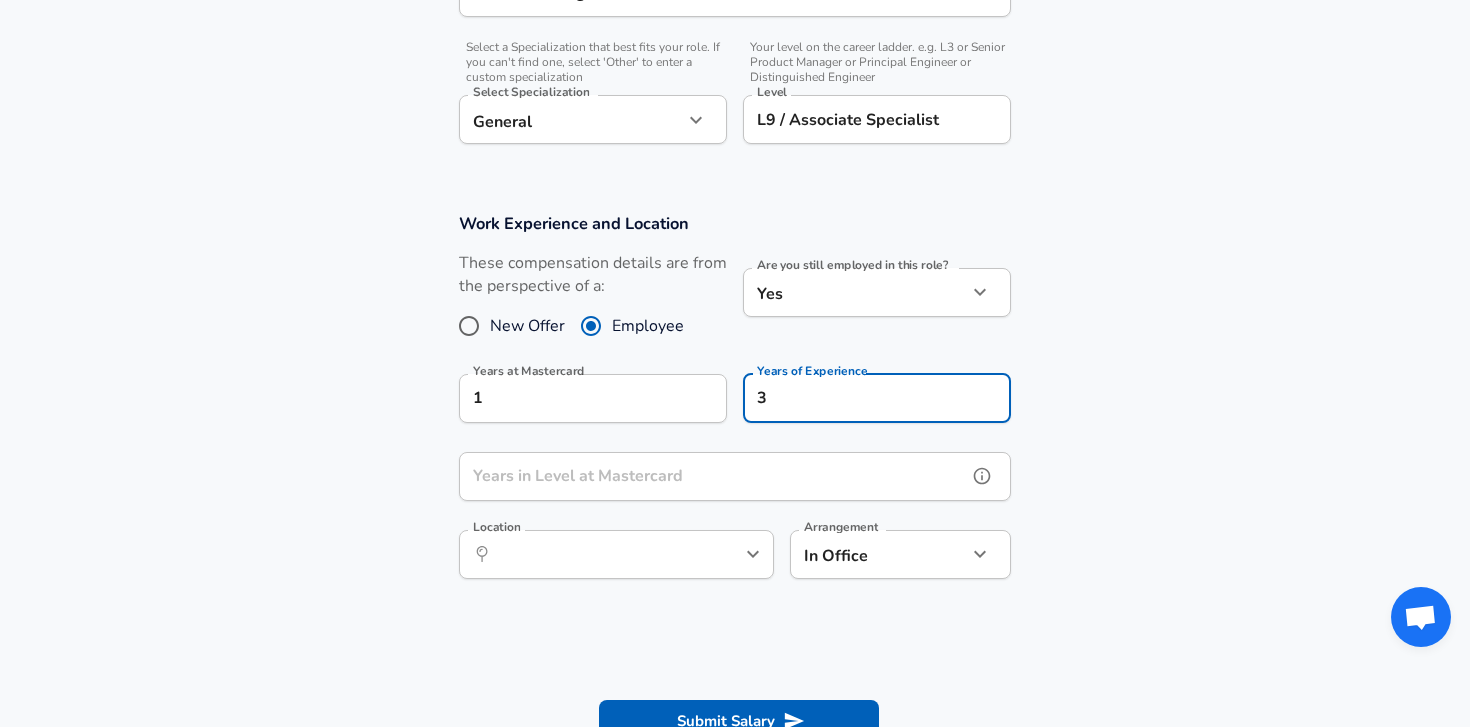 click on "Years in Level at Mastercard" at bounding box center (713, 476) 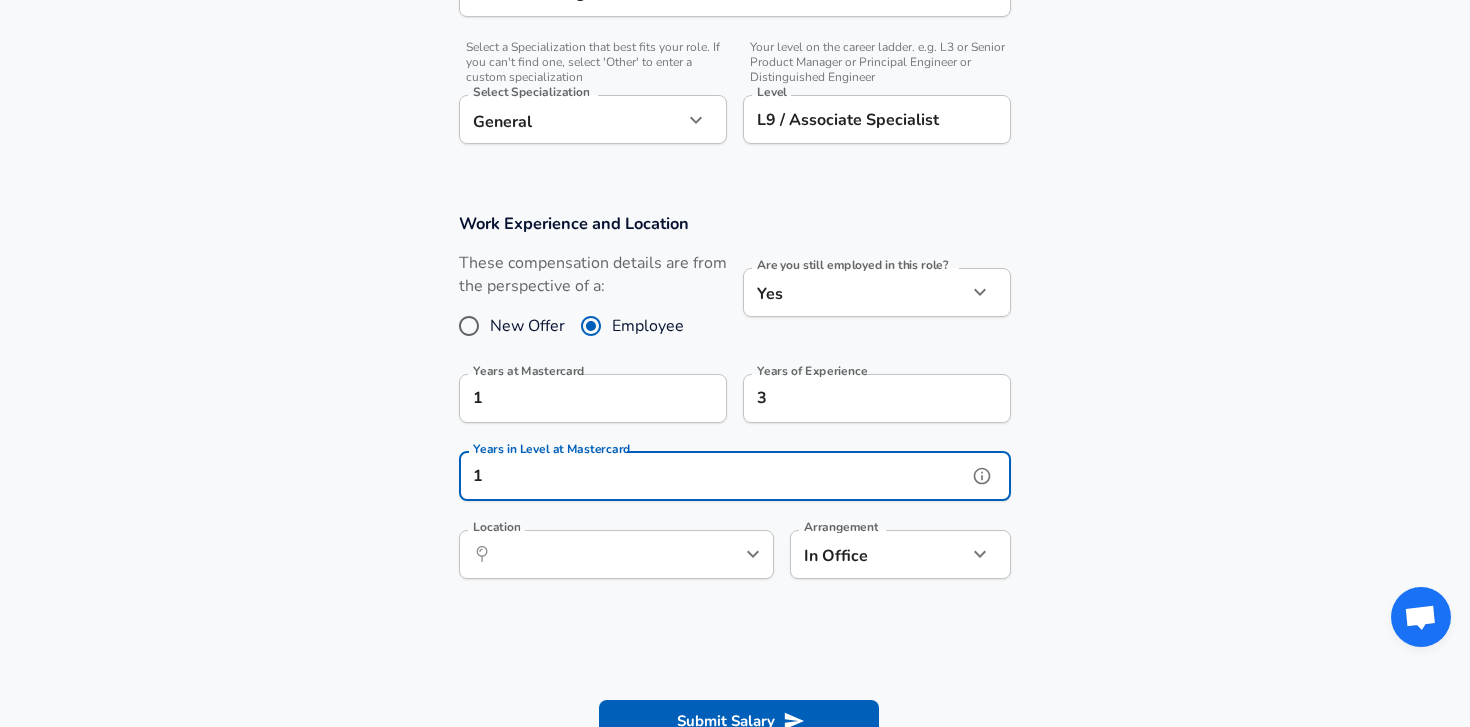 type on "1" 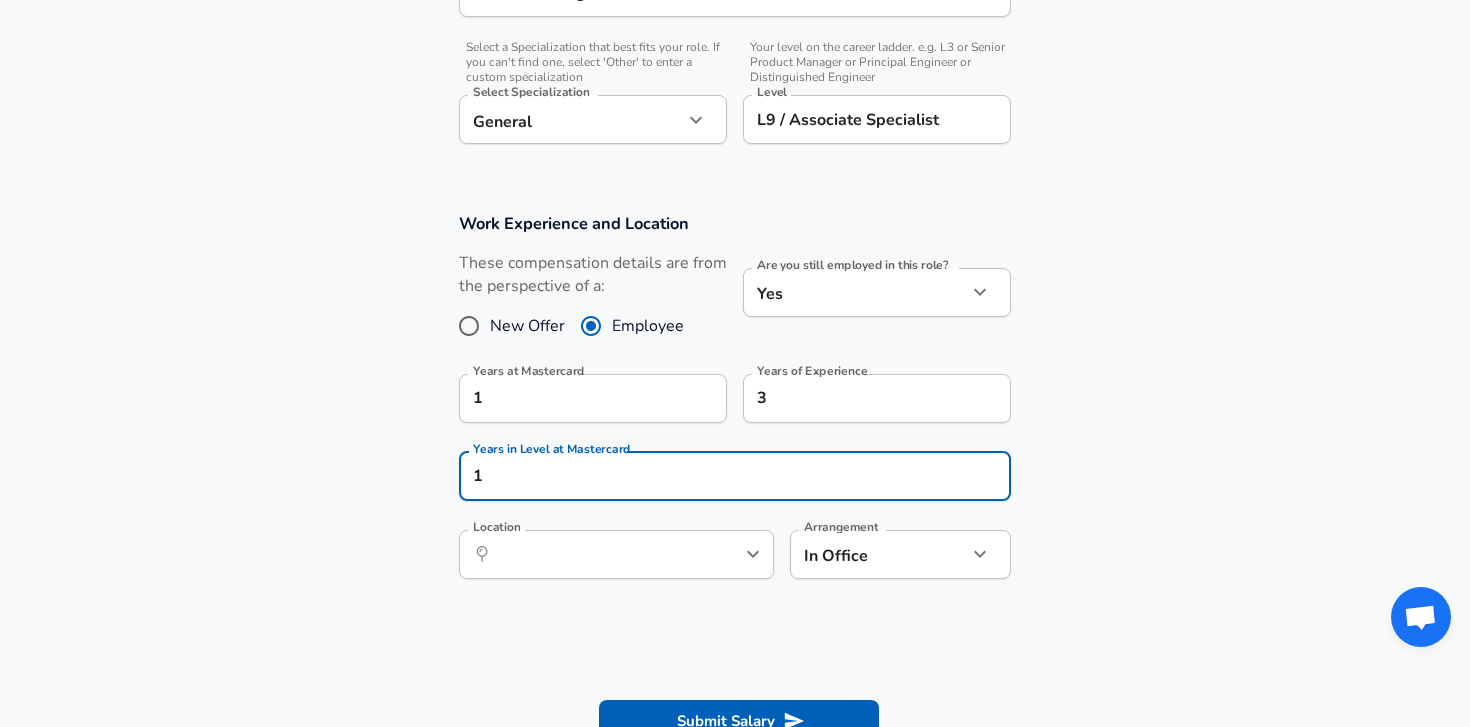 click on "Work Experience and Location These compensation details are from the perspective of a: New Offer Employee Are you still employed in this role? Yes yes Are you still employed in this role? Years at Mastercard 1 Years at Mastercard Years of Experience 3 Years of Experience Years in Level at Mastercard 1 Years in Level at Mastercard Location ​ Location Arrangement In Office office Arrangement" at bounding box center (735, 406) 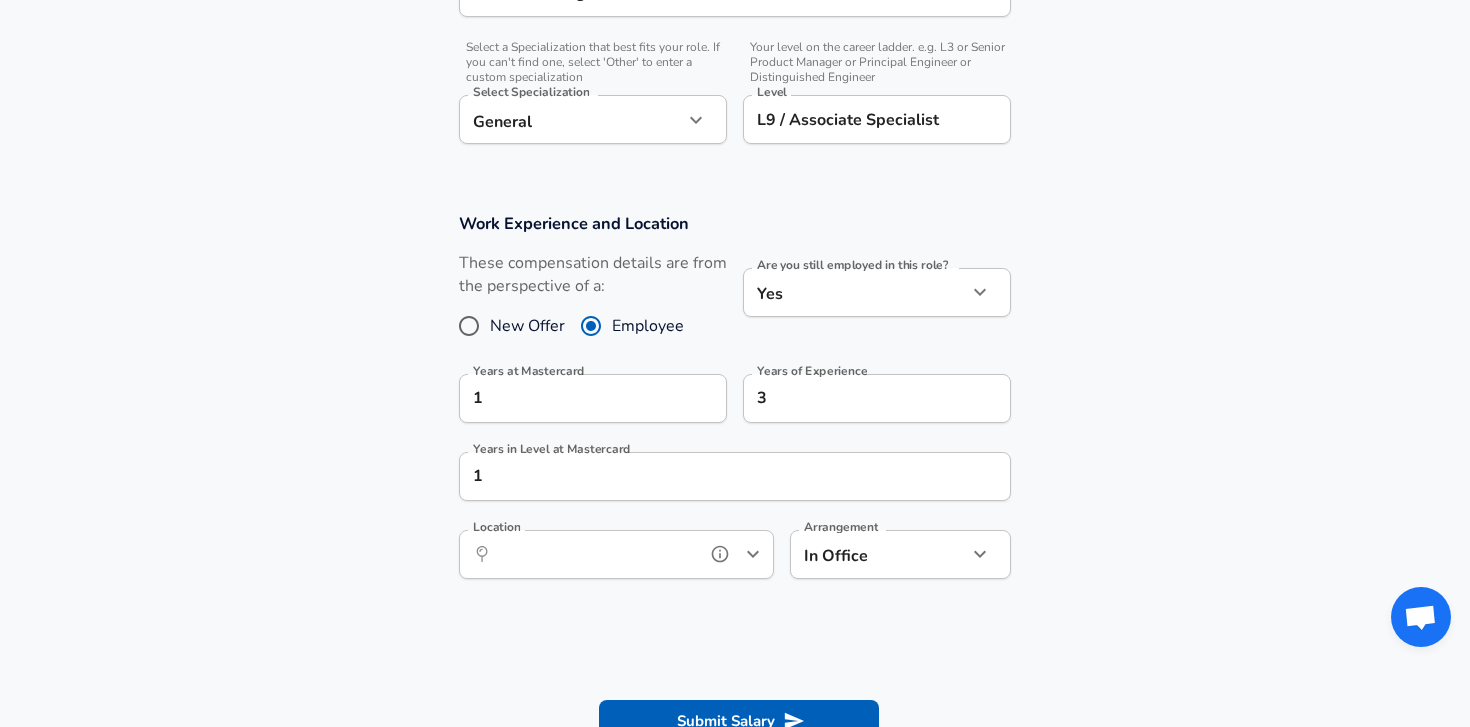 click on "Location" at bounding box center [594, 554] 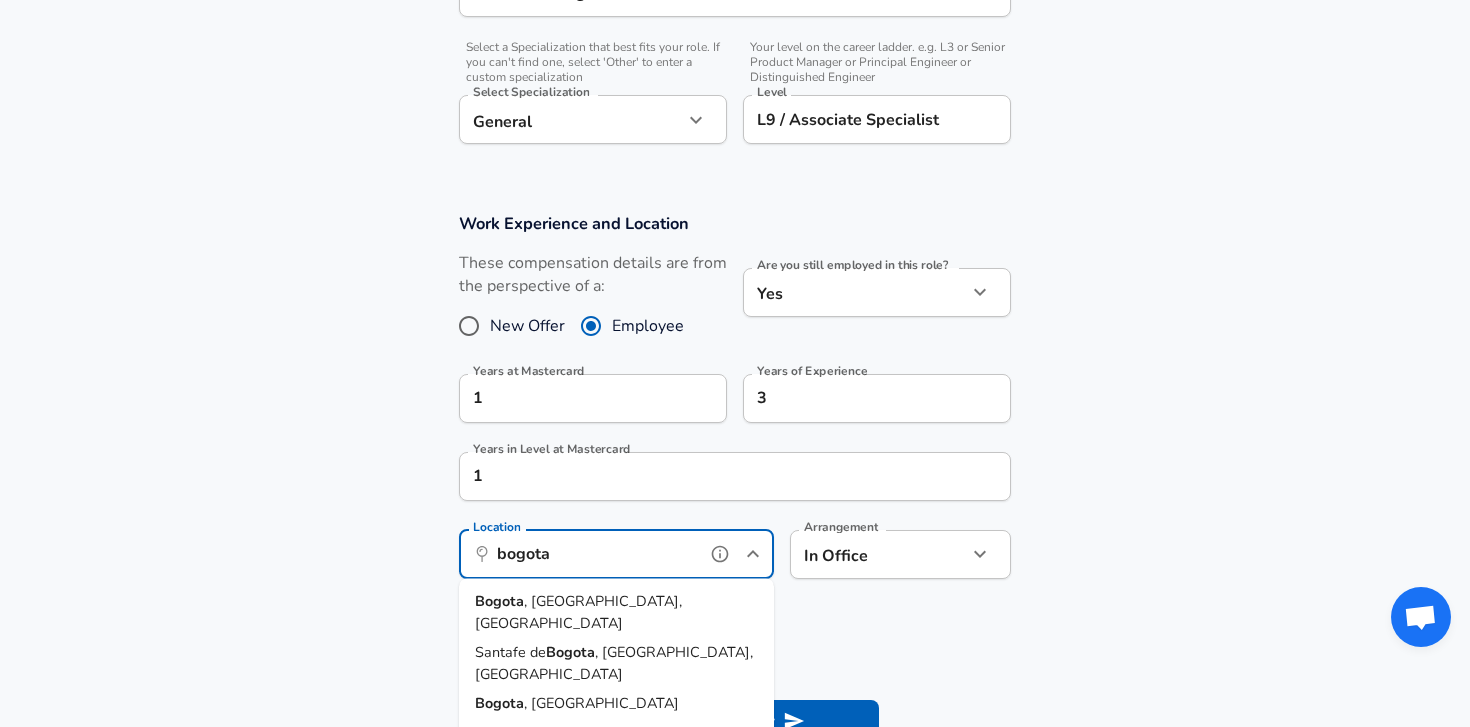 click on "Bogota , [GEOGRAPHIC_DATA], [GEOGRAPHIC_DATA]" at bounding box center [616, 612] 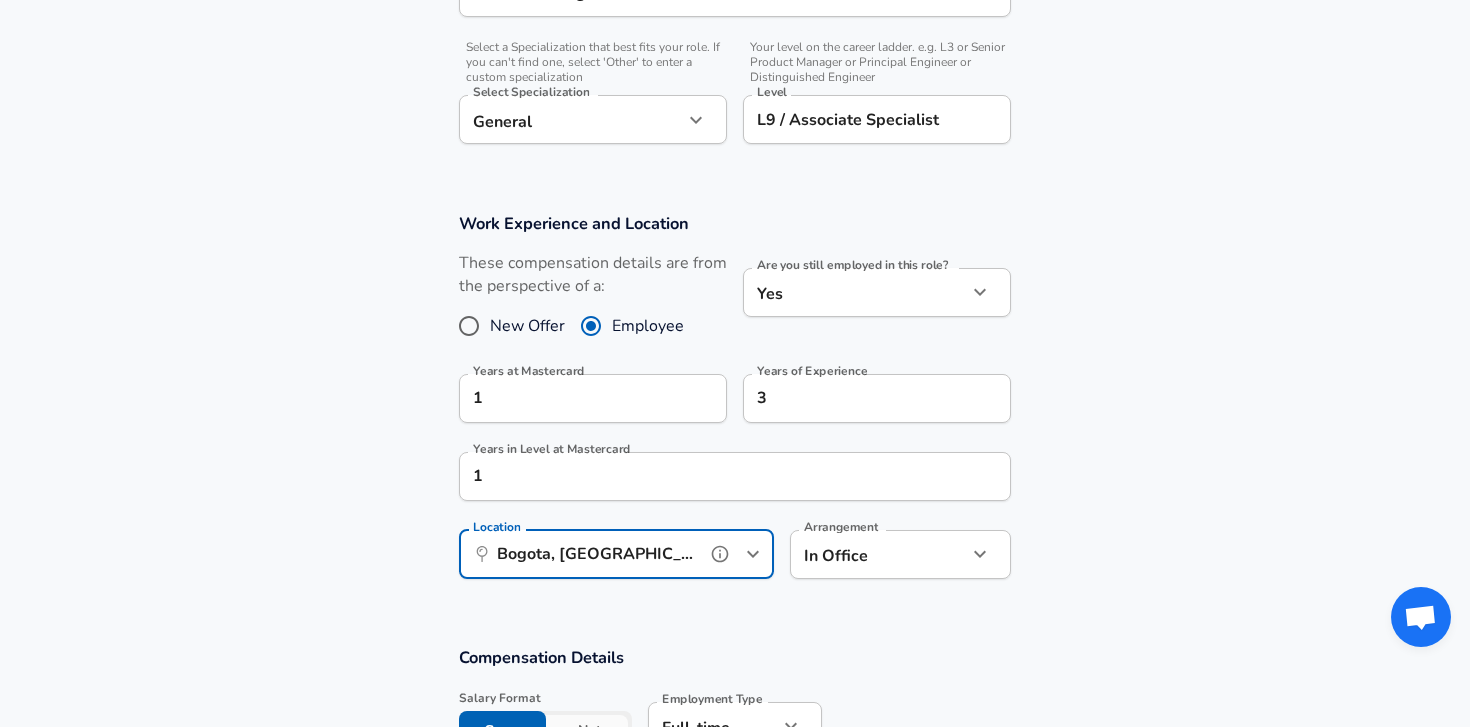 type on "Bogota, [GEOGRAPHIC_DATA], [GEOGRAPHIC_DATA]" 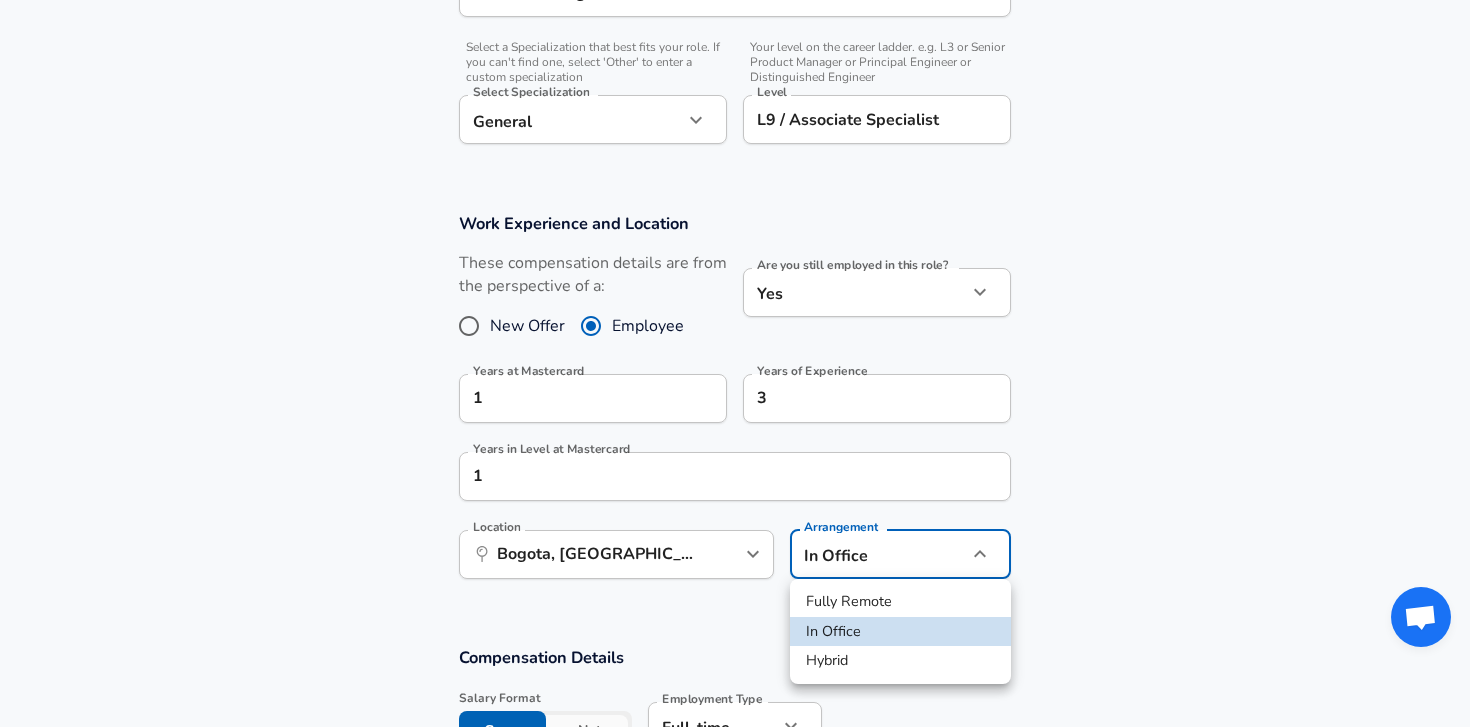 click on "Restart Add Your Salary Upload your offer letter   to verify your submission Enhance Privacy and Anonymity No Automatically hides specific fields until there are enough submissions to safely display the full details.   More Details Based on your submission and the data points that we have already collected, we will automatically hide and anonymize specific fields if there aren't enough data points to remain sufficiently anonymous. Company & Title Information   Enter the company you received your offer from Company Mastercard Company   Select the title that closest resembles your official title. This should be similar to the title that was present on your offer letter. Title Associate Specialist Title   Select a job family that best fits your role. If you can't find one, select 'Other' to enter a custom job family Job Family Product Manager Job Family   Select a Specialization that best fits your role. If you can't find one, select 'Other' to enter a custom specialization Select Specialization General General" at bounding box center [735, -336] 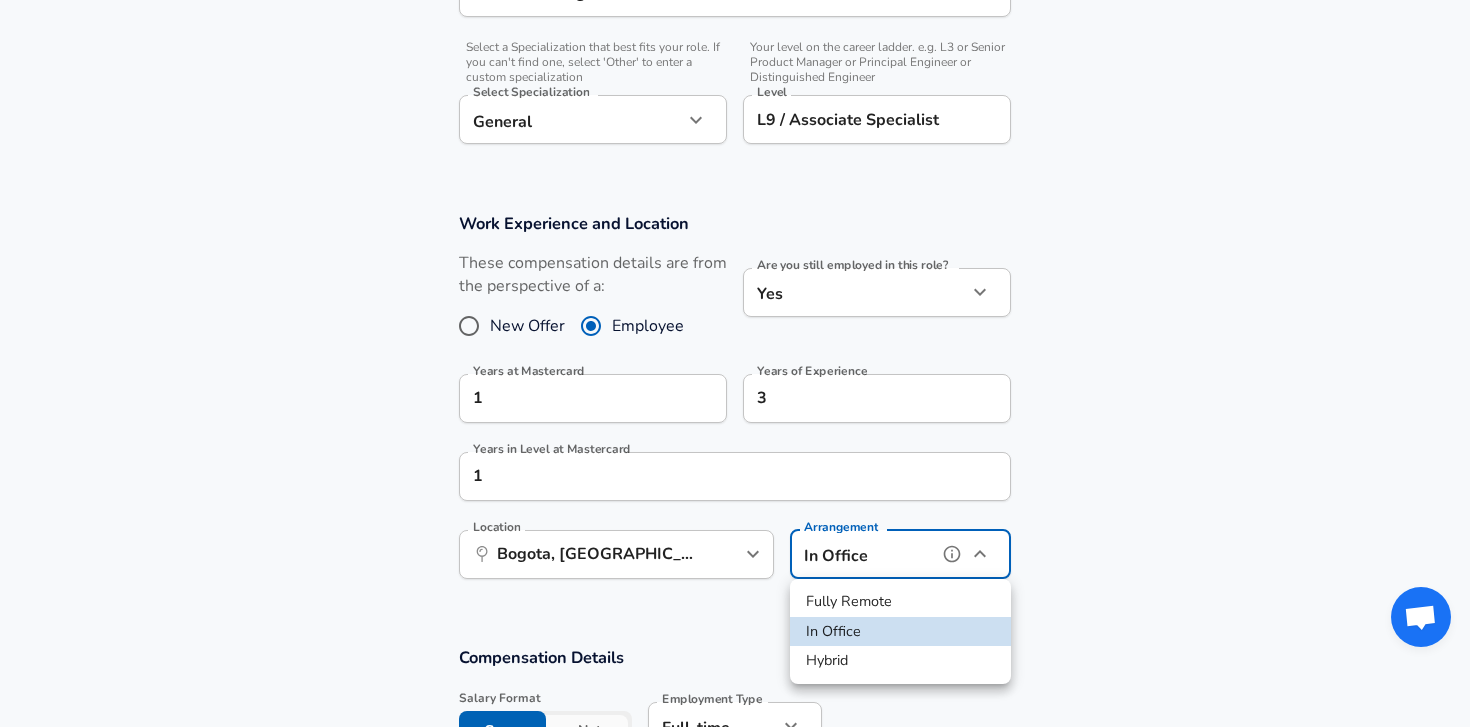type on "hybrid" 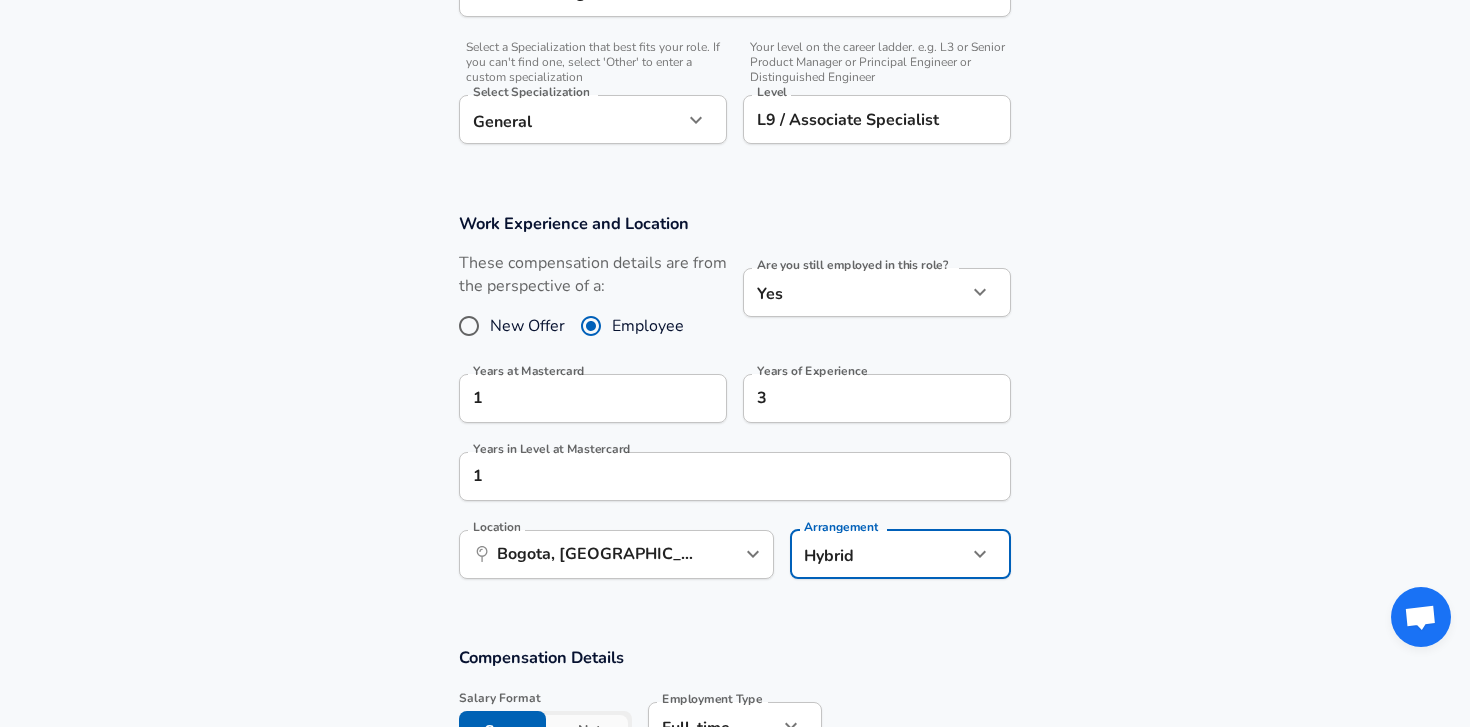 click on "Work Experience and Location These compensation details are from the perspective of a: New Offer Employee Are you still employed in this role? Yes yes Are you still employed in this role? Years at Mastercard 1 Years at Mastercard Years of Experience 3 Years of Experience Years in Level at Mastercard 1 Years in Level at Mastercard Location ​ [GEOGRAPHIC_DATA], [GEOGRAPHIC_DATA], [GEOGRAPHIC_DATA] Location Arrangement Hybrid hybrid Arrangement" at bounding box center (735, 406) 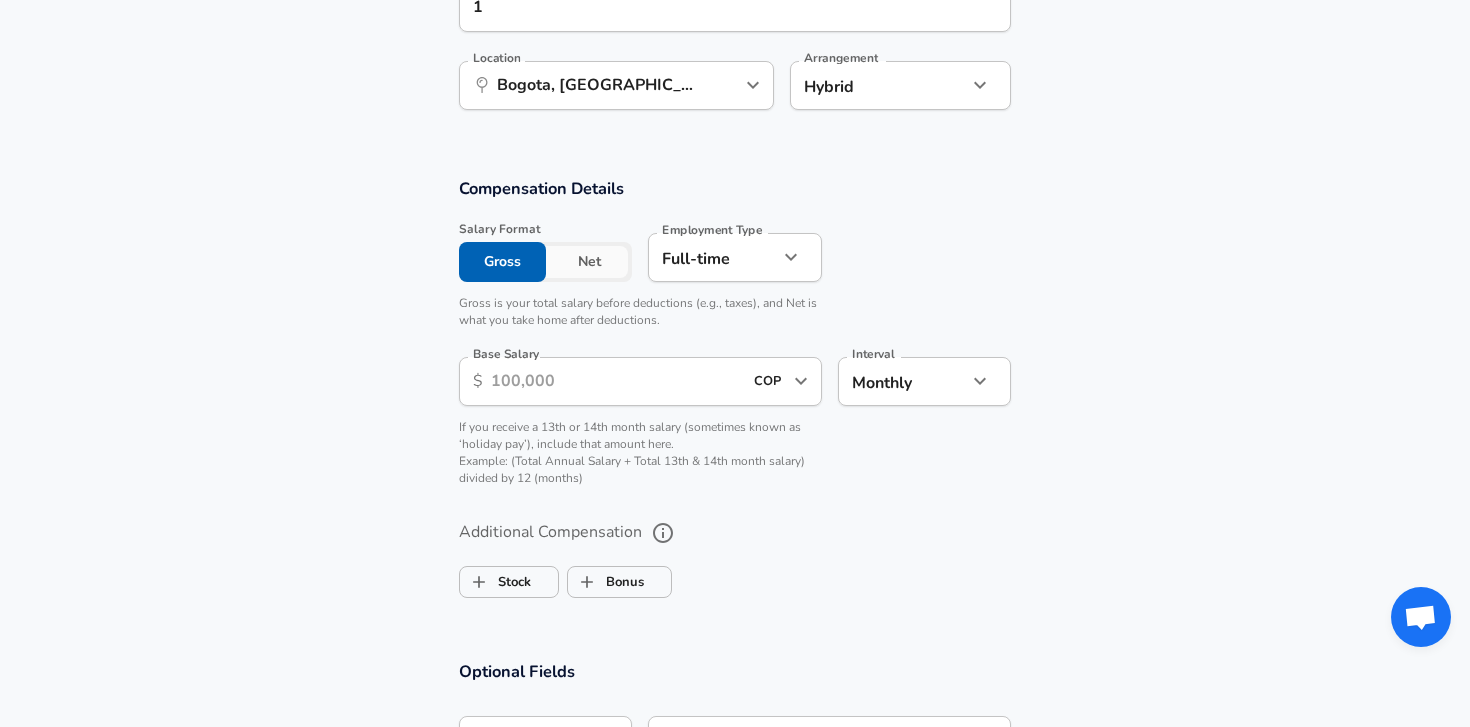 scroll, scrollTop: 1181, scrollLeft: 0, axis: vertical 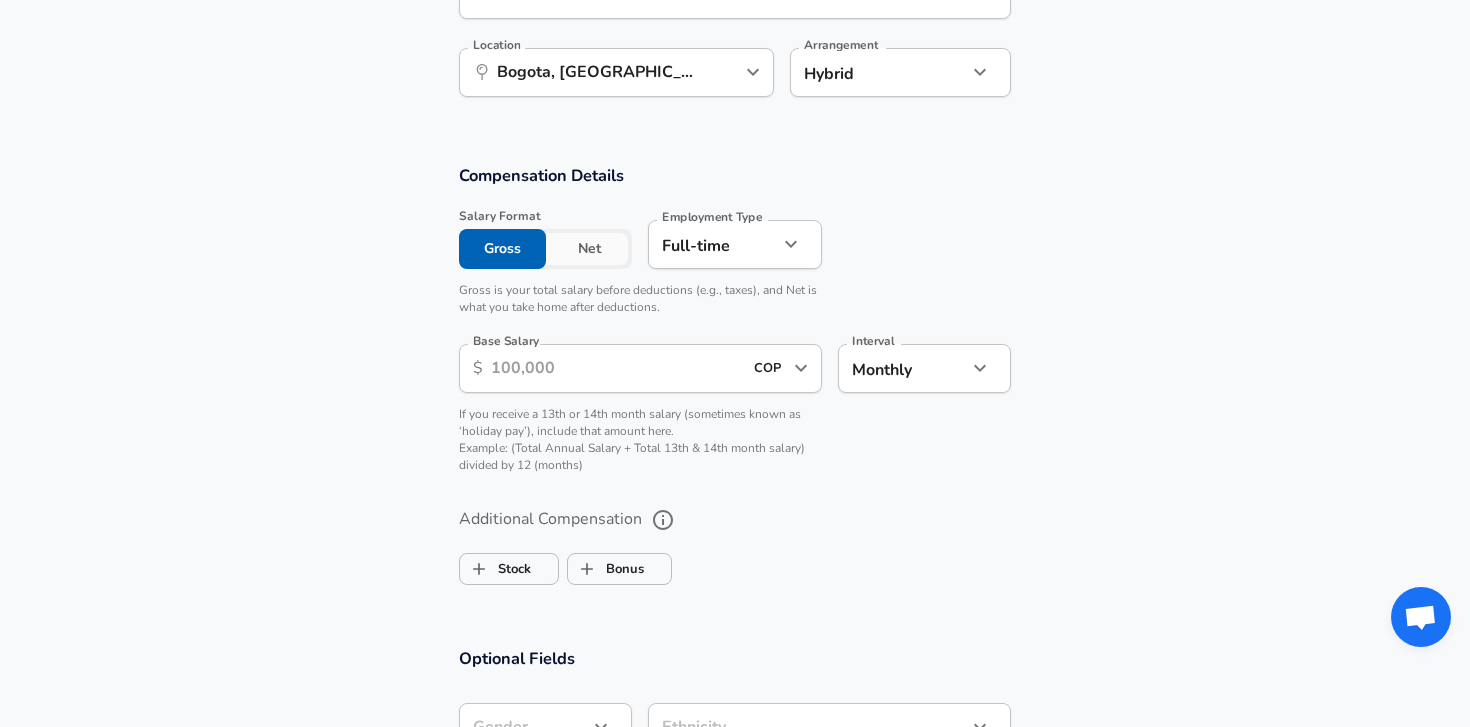 click on "Restart Add Your Salary Upload your offer letter   to verify your submission Enhance Privacy and Anonymity No Automatically hides specific fields until there are enough submissions to safely display the full details.   More Details Based on your submission and the data points that we have already collected, we will automatically hide and anonymize specific fields if there aren't enough data points to remain sufficiently anonymous. Company & Title Information   Enter the company you received your offer from Company Mastercard Company   Select the title that closest resembles your official title. This should be similar to the title that was present on your offer letter. Title Associate Specialist Title   Select a job family that best fits your role. If you can't find one, select 'Other' to enter a custom job family Job Family Product Manager Job Family   Select a Specialization that best fits your role. If you can't find one, select 'Other' to enter a custom specialization Select Specialization General General" at bounding box center [735, -818] 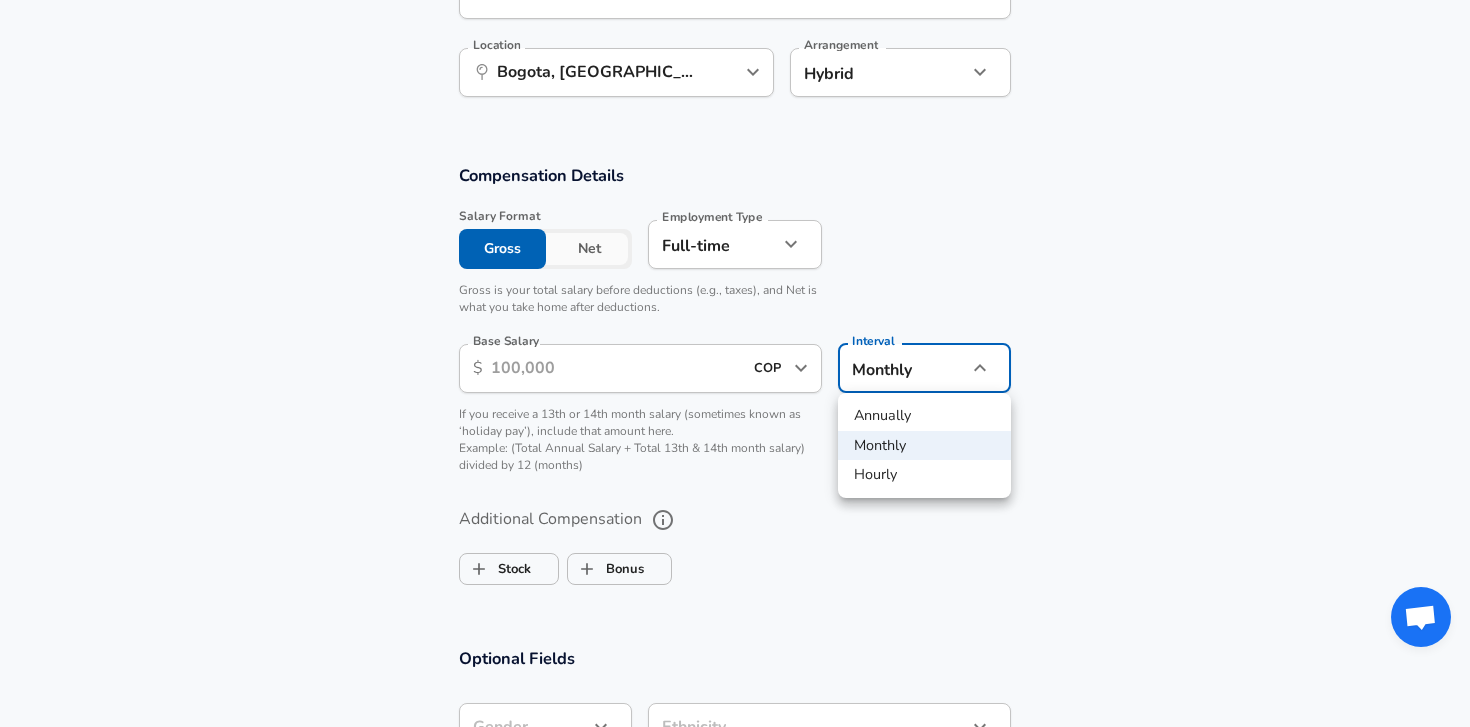click on "Annually" at bounding box center [924, 416] 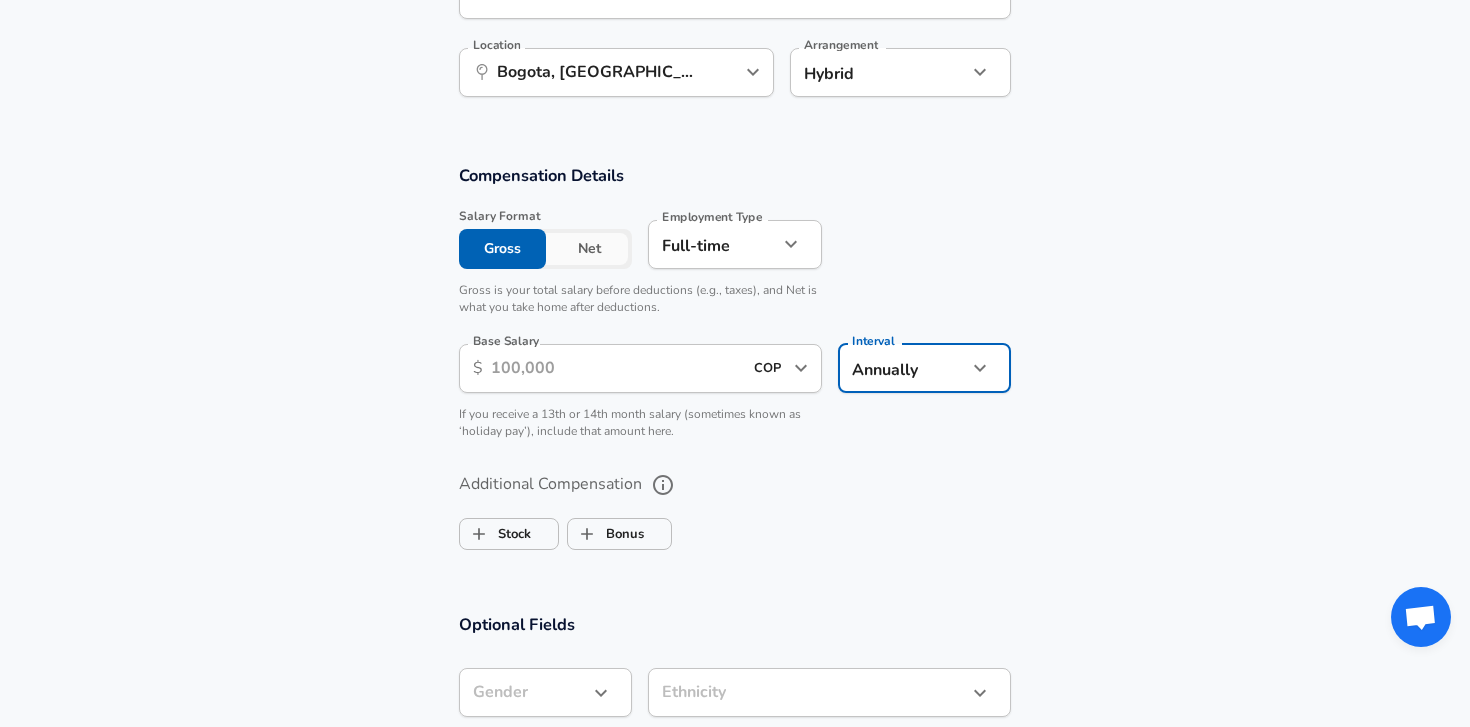 click on "Base Salary" at bounding box center (616, 368) 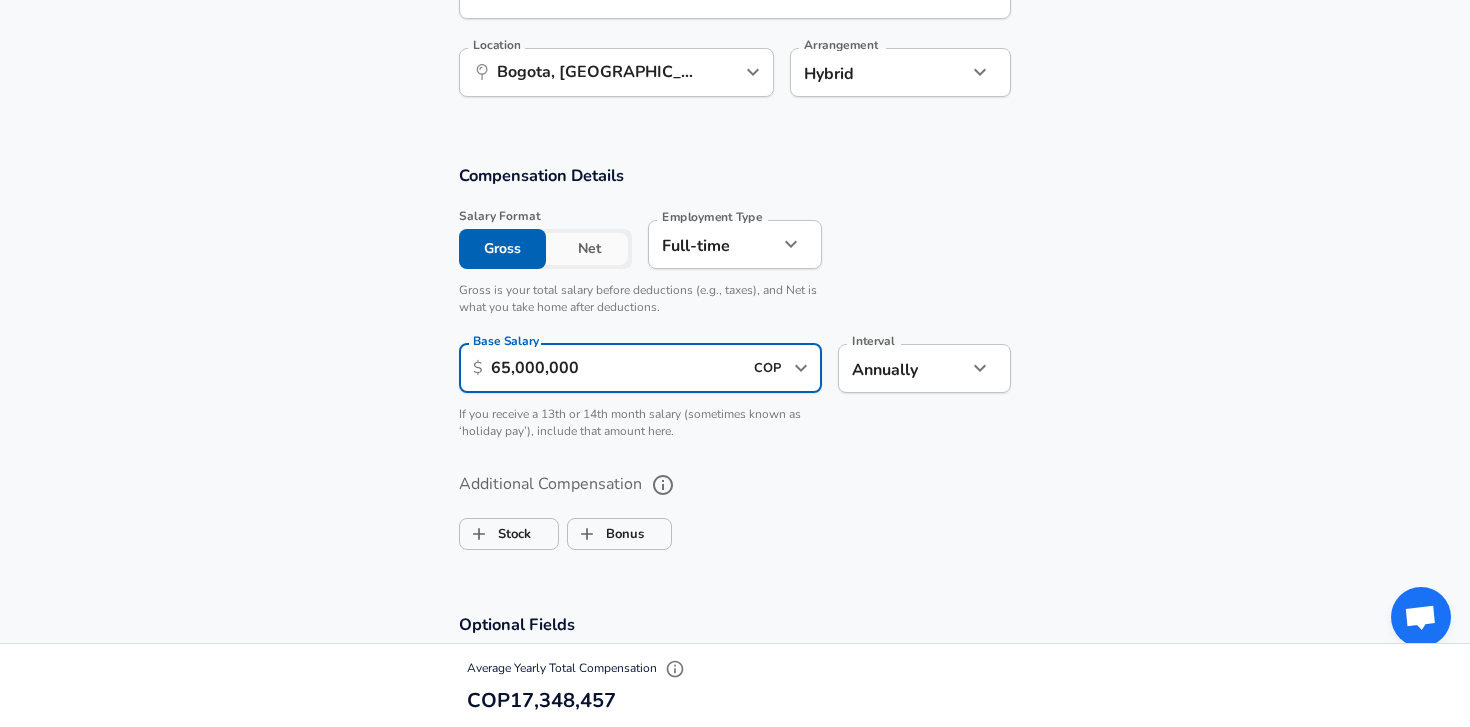 type on "65,000,000" 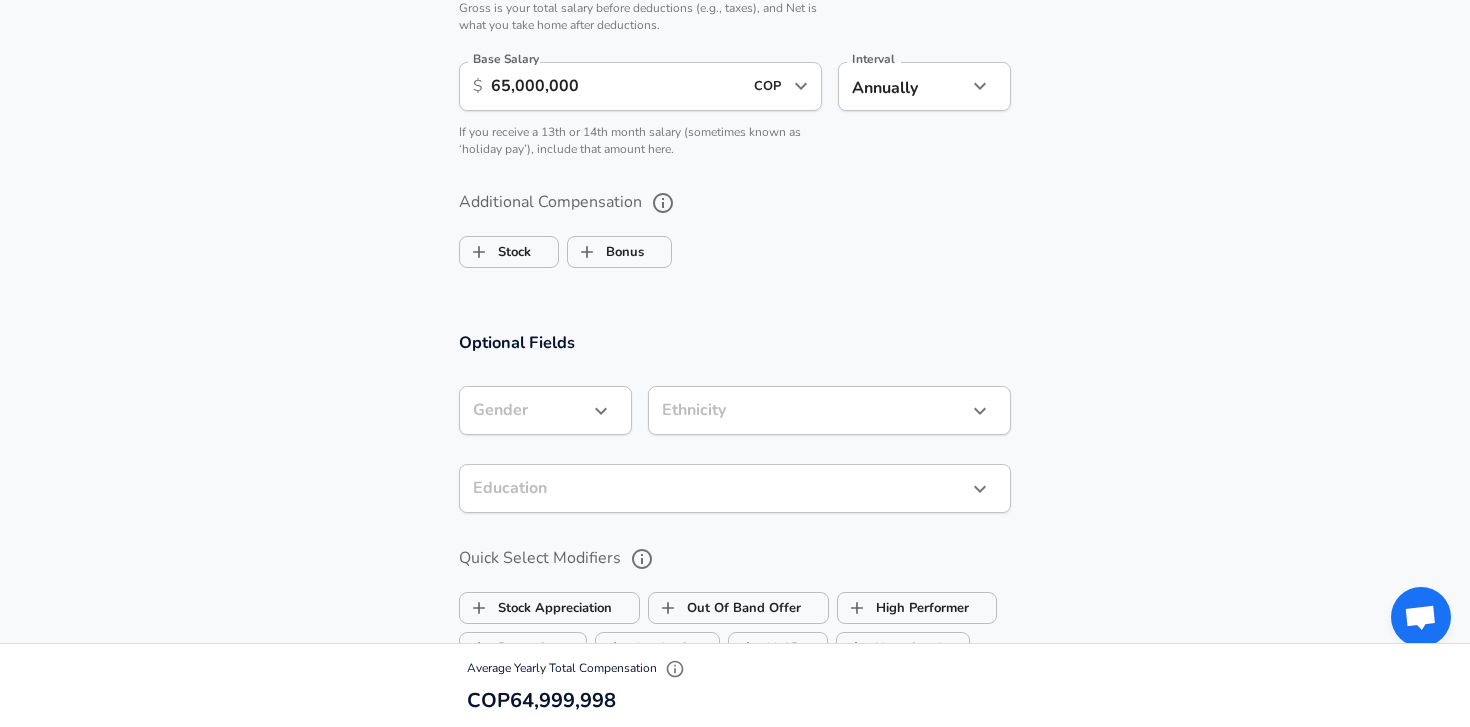 scroll, scrollTop: 1474, scrollLeft: 0, axis: vertical 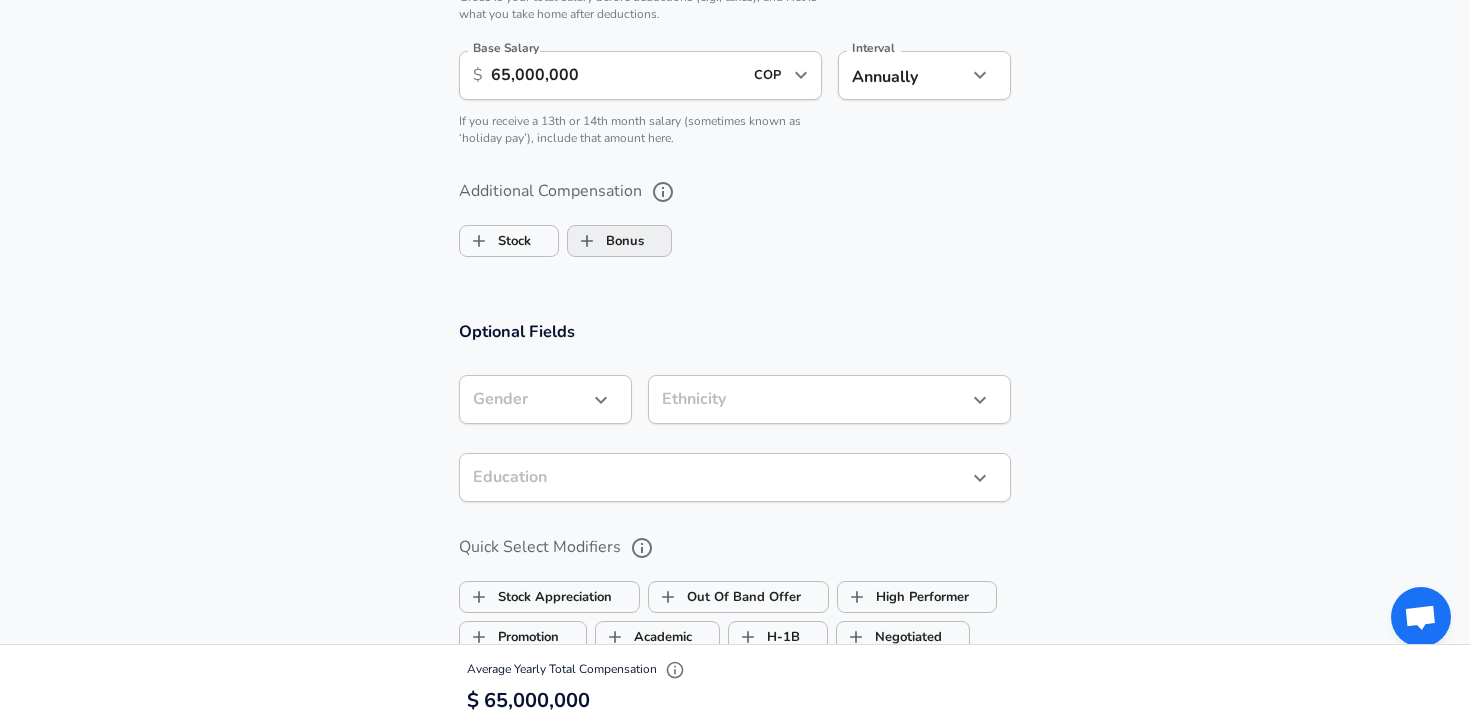 click on "Bonus" at bounding box center [606, 241] 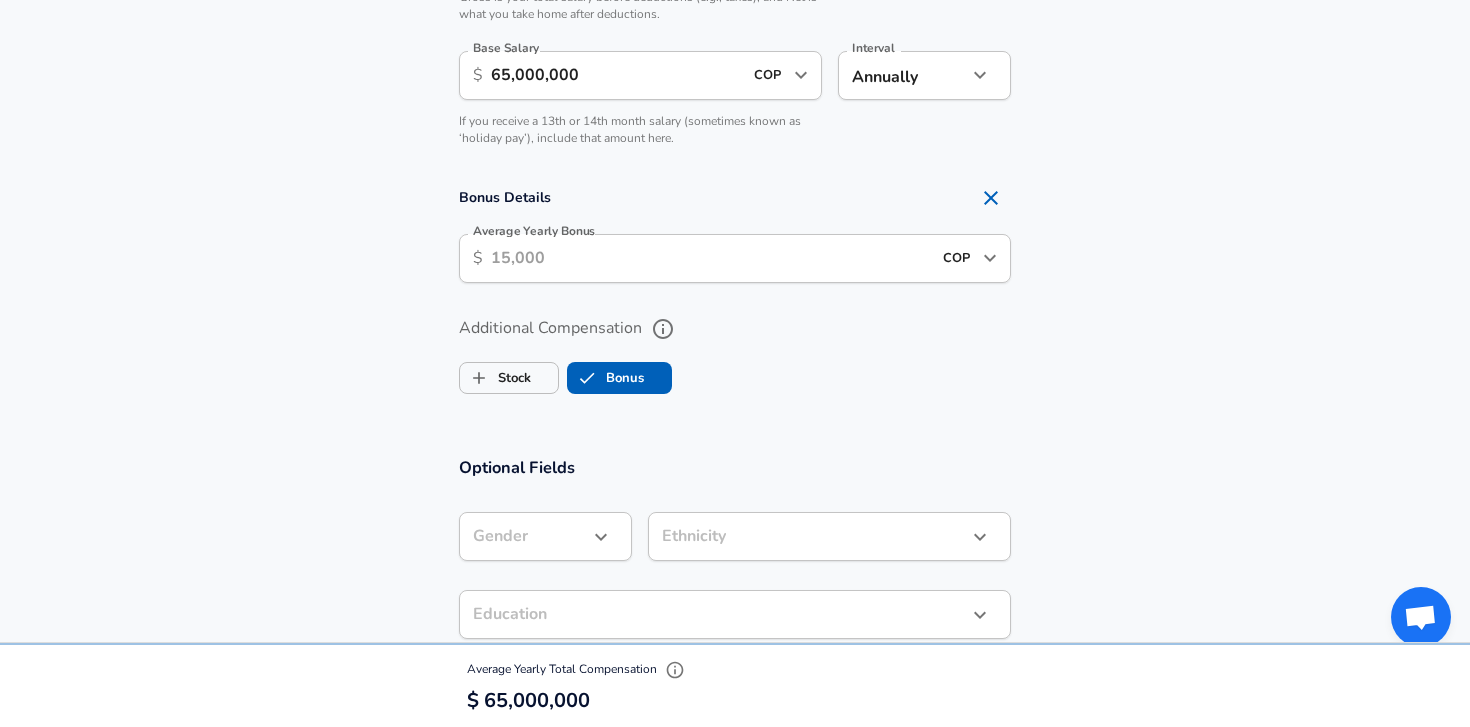 click on "Average Yearly Bonus" at bounding box center (711, 258) 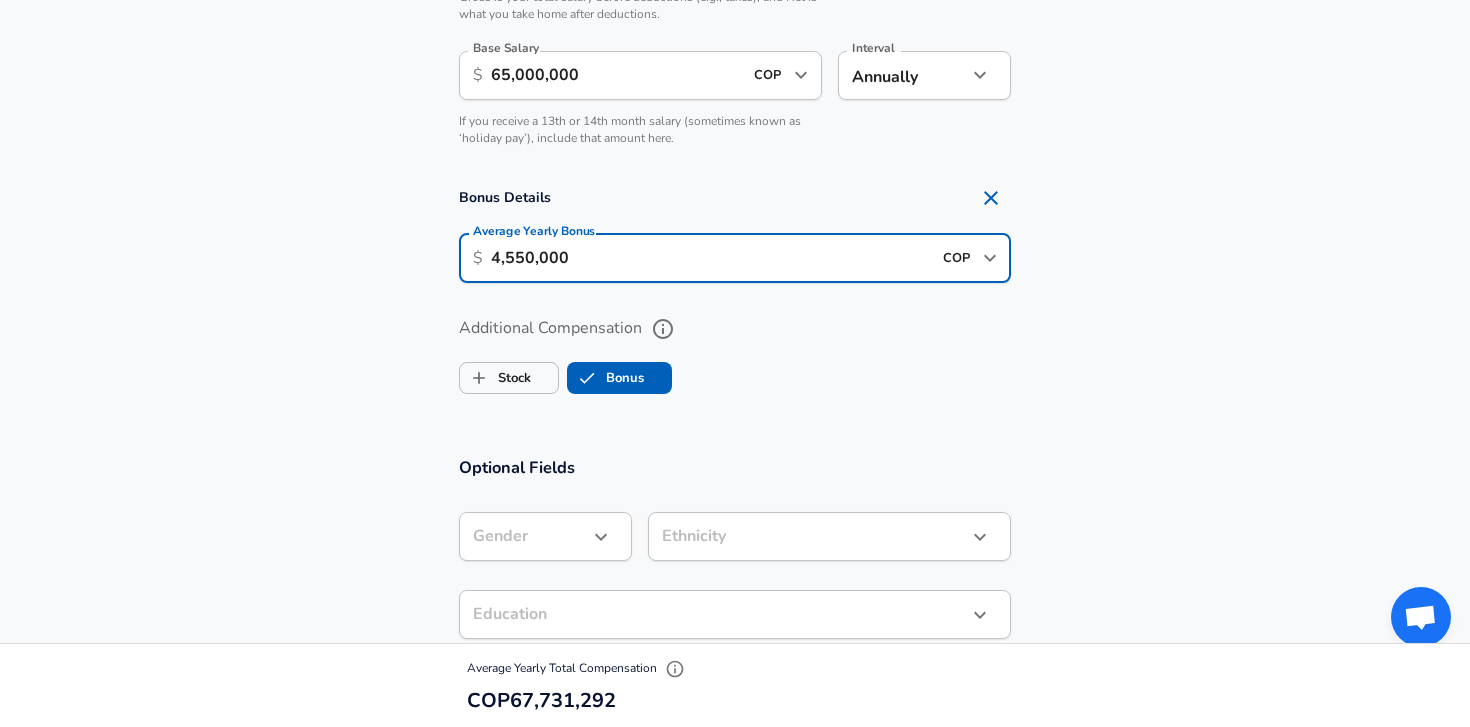 type on "4,550,000" 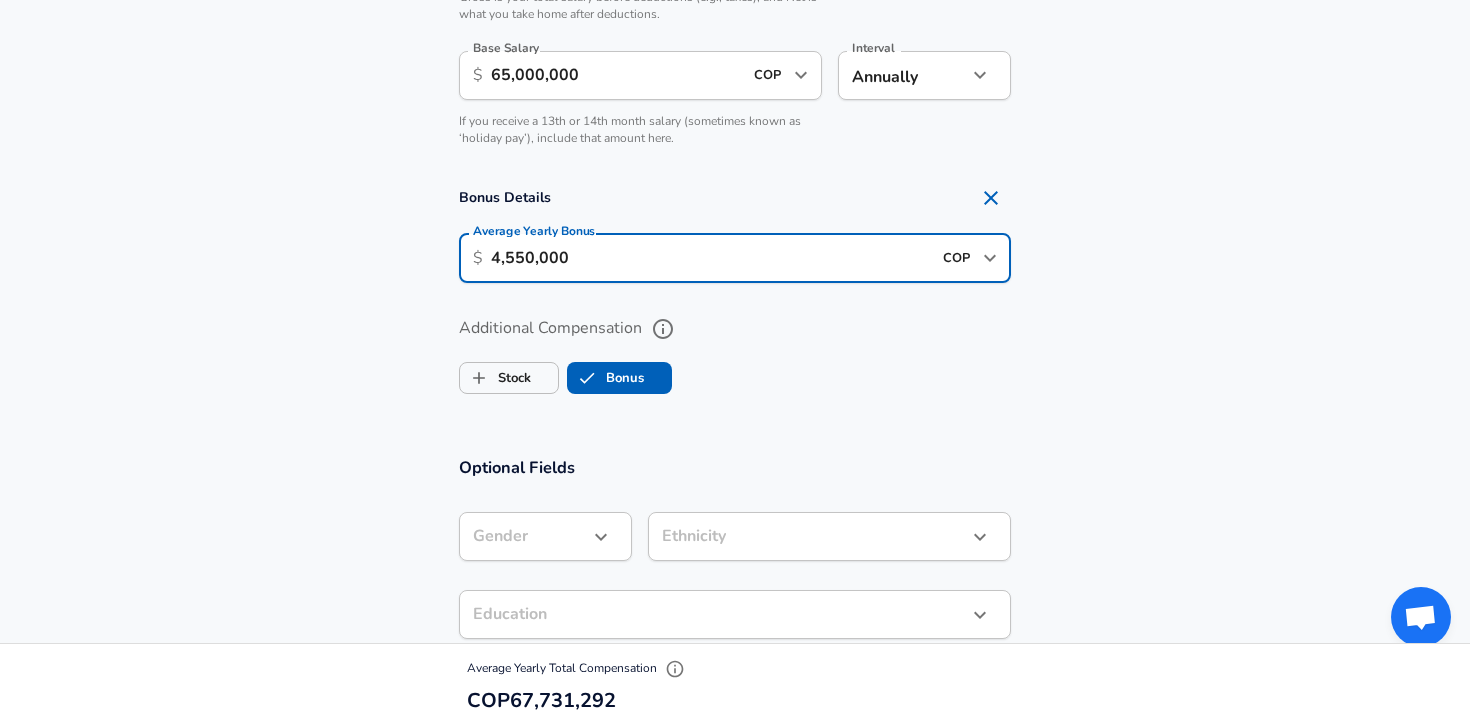 click on "Additional Compensation   Stock Bonus" at bounding box center [735, 349] 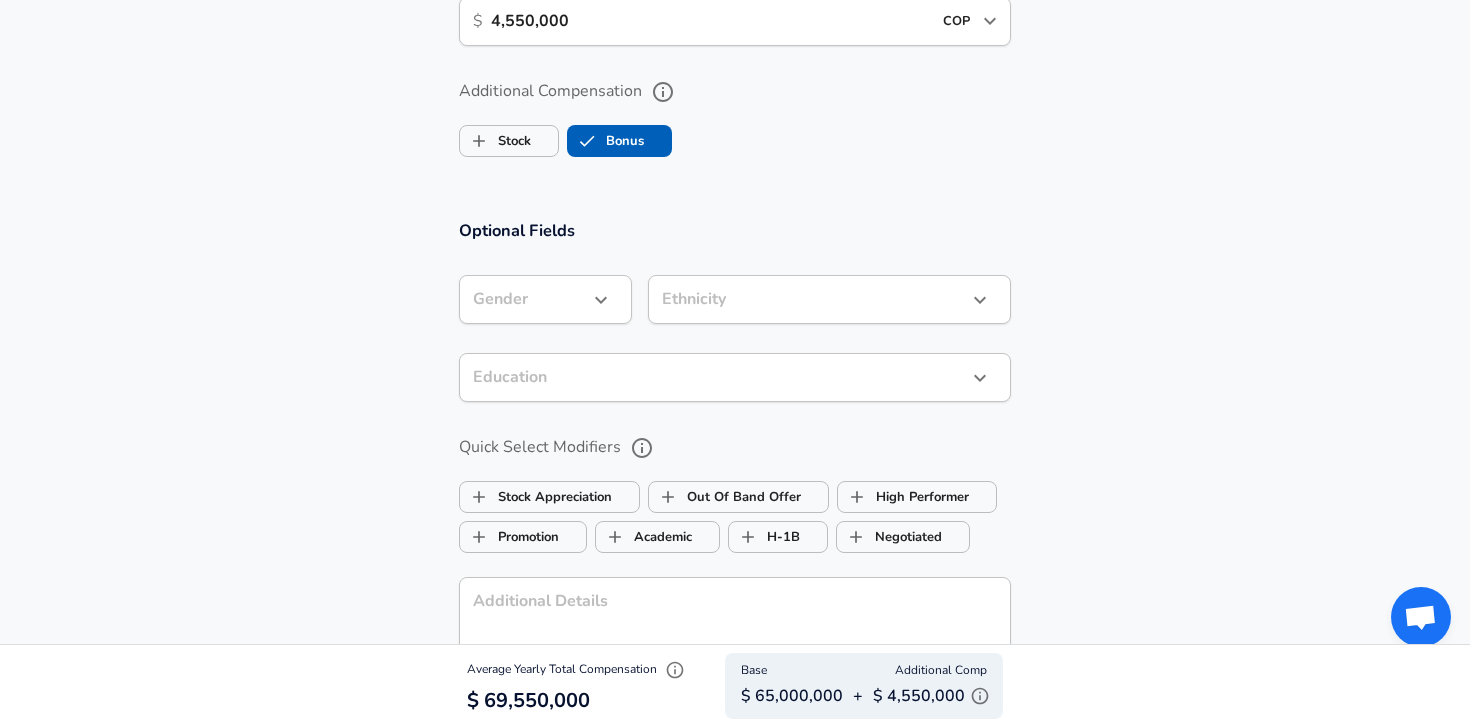 scroll, scrollTop: 1807, scrollLeft: 0, axis: vertical 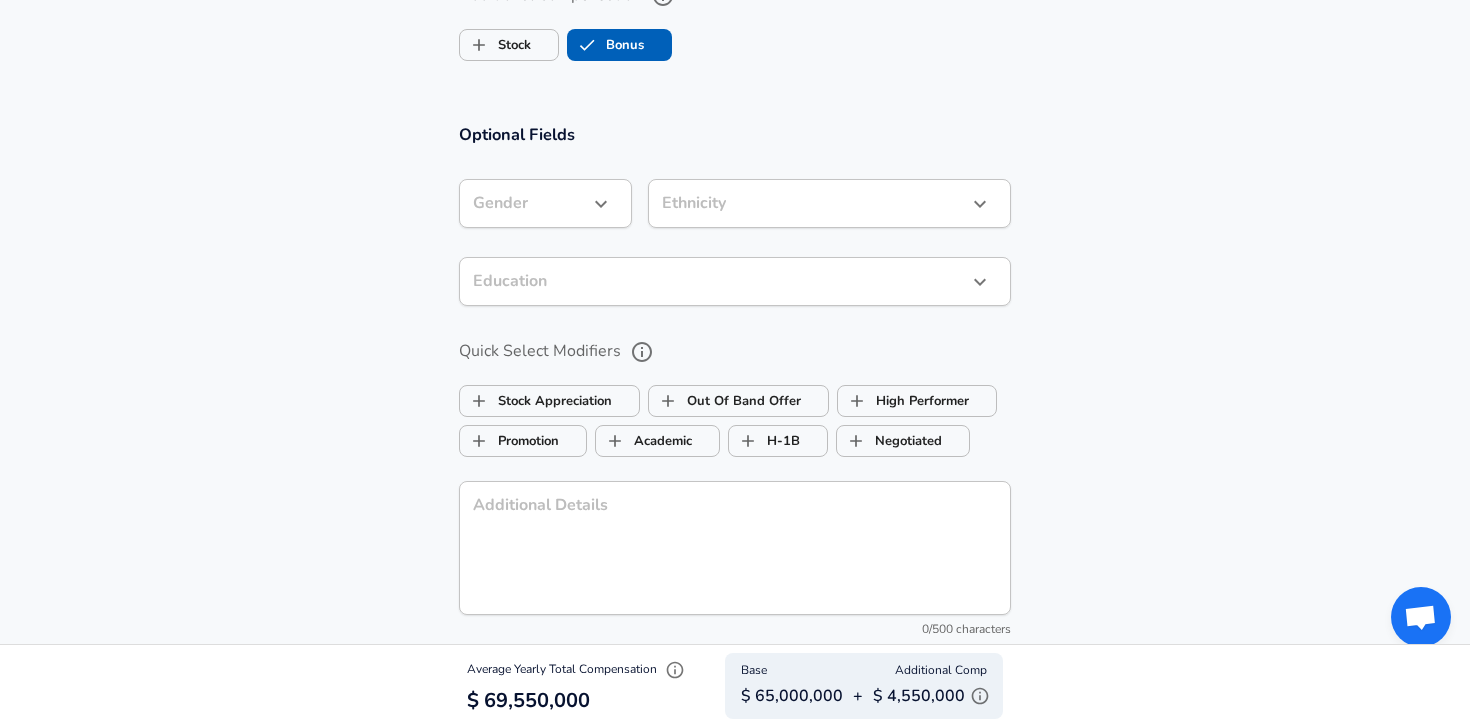 click on "Restart Add Your Salary Upload your offer letter   to verify your submission Enhance Privacy and Anonymity No Automatically hides specific fields until there are enough submissions to safely display the full details.   More Details Based on your submission and the data points that we have already collected, we will automatically hide and anonymize specific fields if there aren't enough data points to remain sufficiently anonymous. Company & Title Information   Enter the company you received your offer from Company Mastercard Company   Select the title that closest resembles your official title. This should be similar to the title that was present on your offer letter. Title Associate Specialist Title   Select a job family that best fits your role. If you can't find one, select 'Other' to enter a custom job family Job Family Product Manager Job Family   Select a Specialization that best fits your role. If you can't find one, select 'Other' to enter a custom specialization Select Specialization General General" at bounding box center (735, -1444) 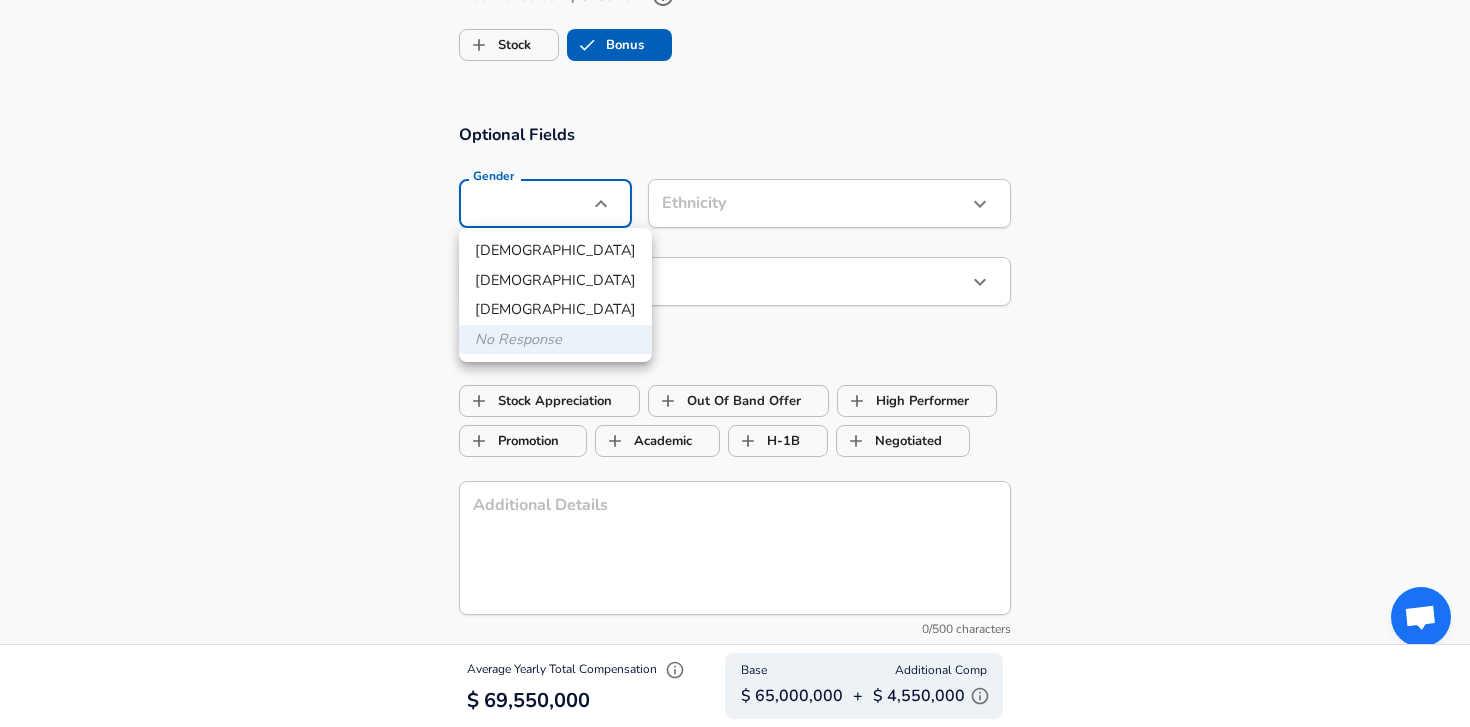 click on "[DEMOGRAPHIC_DATA]" at bounding box center [555, 251] 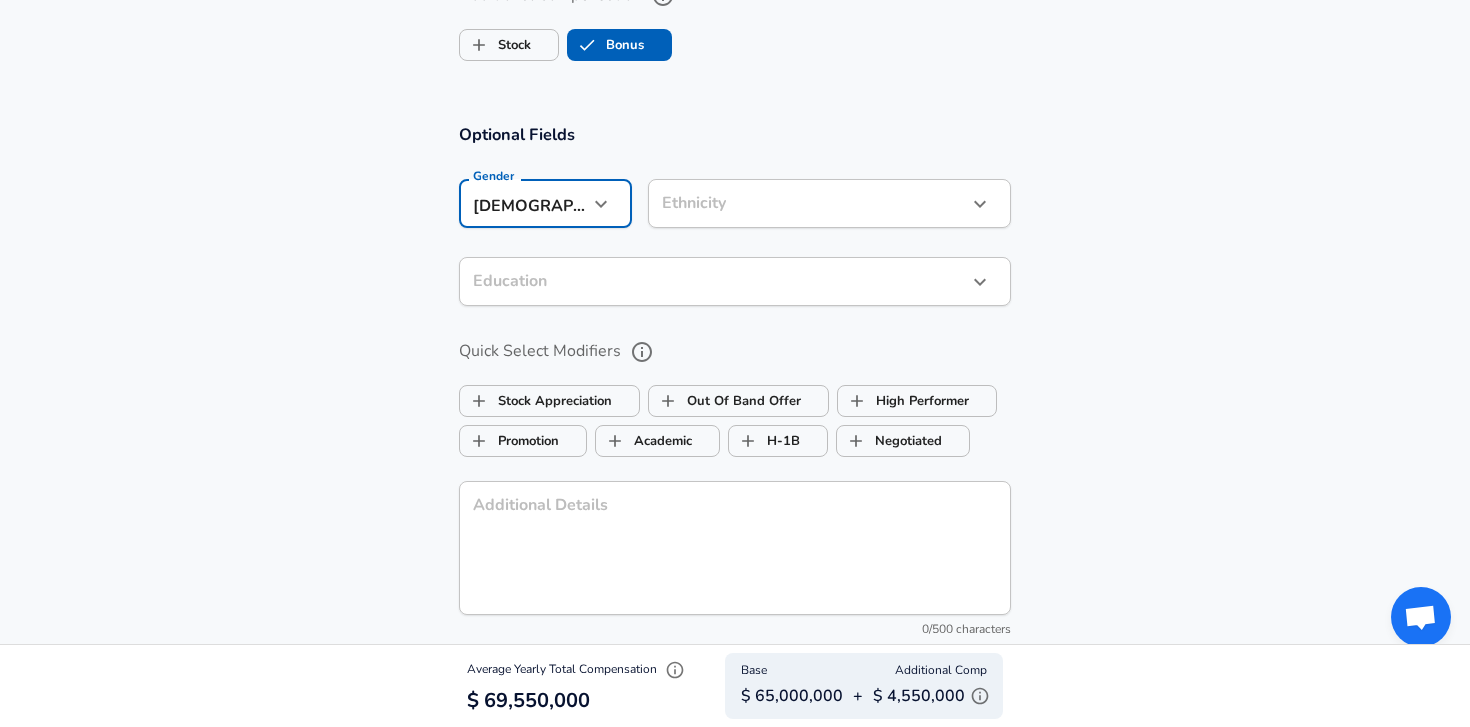 click on "Restart Add Your Salary Upload your offer letter   to verify your submission Enhance Privacy and Anonymity No Automatically hides specific fields until there are enough submissions to safely display the full details.   More Details Based on your submission and the data points that we have already collected, we will automatically hide and anonymize specific fields if there aren't enough data points to remain sufficiently anonymous. Company & Title Information   Enter the company you received your offer from Company Mastercard Company   Select the title that closest resembles your official title. This should be similar to the title that was present on your offer letter. Title Associate Specialist Title   Select a job family that best fits your role. If you can't find one, select 'Other' to enter a custom job family Job Family Product Manager Job Family   Select a Specialization that best fits your role. If you can't find one, select 'Other' to enter a custom specialization Select Specialization General General" at bounding box center [735, -1444] 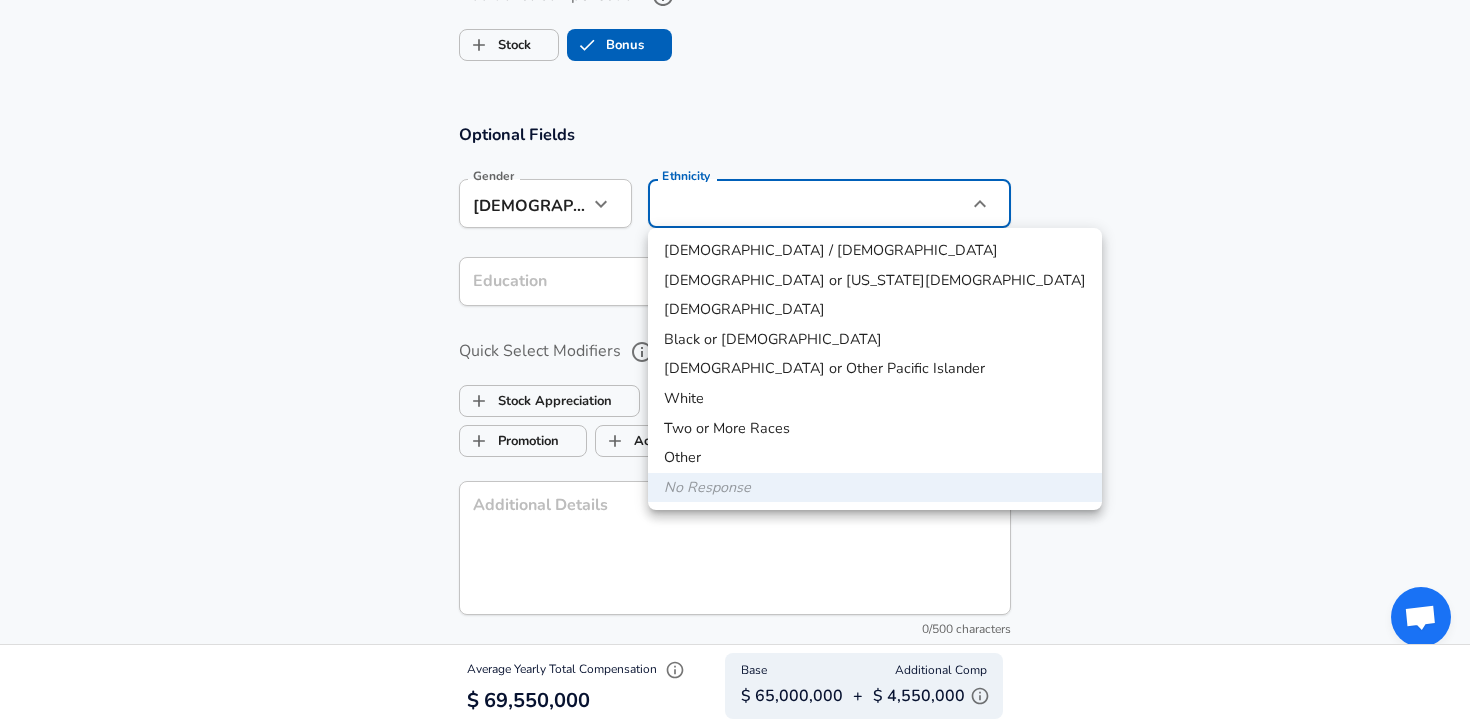 click on "[DEMOGRAPHIC_DATA] / [DEMOGRAPHIC_DATA]" at bounding box center [875, 251] 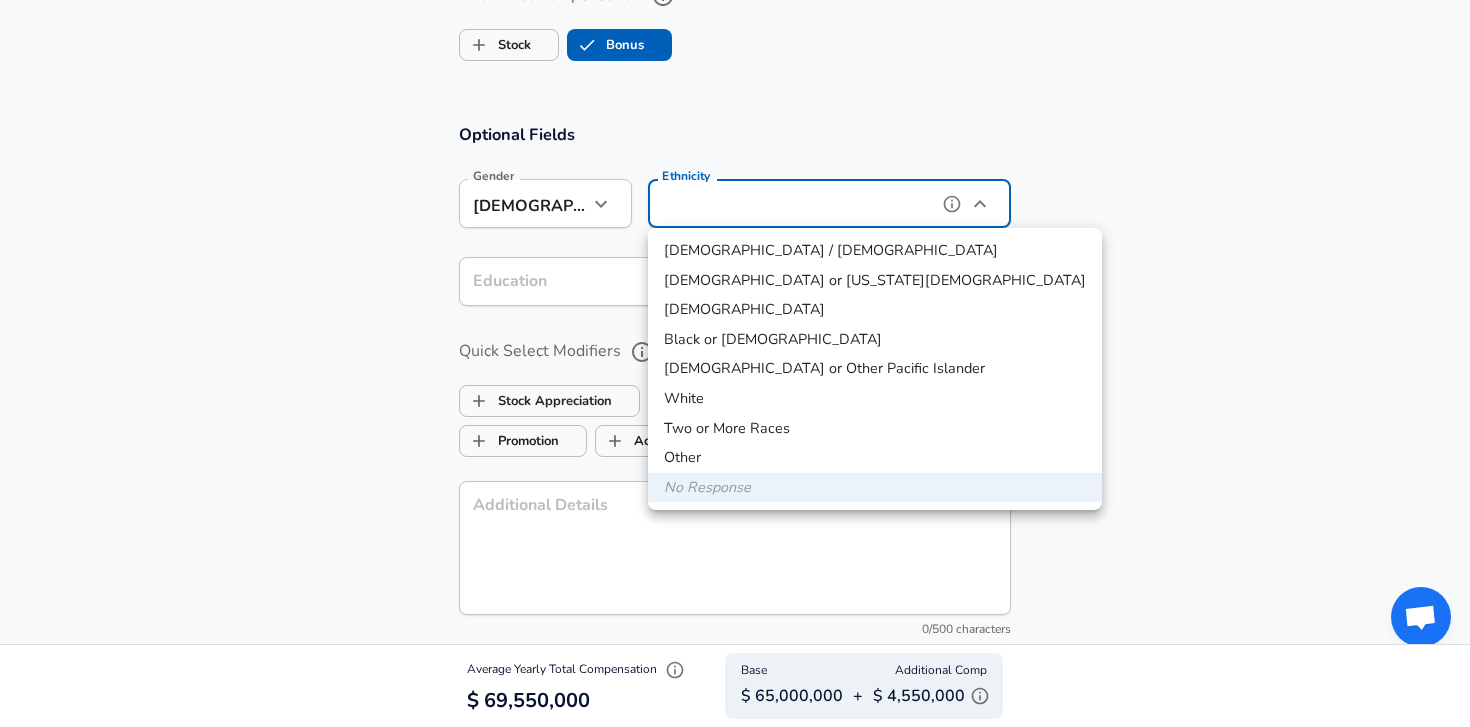 type on "[DEMOGRAPHIC_DATA] / [DEMOGRAPHIC_DATA]" 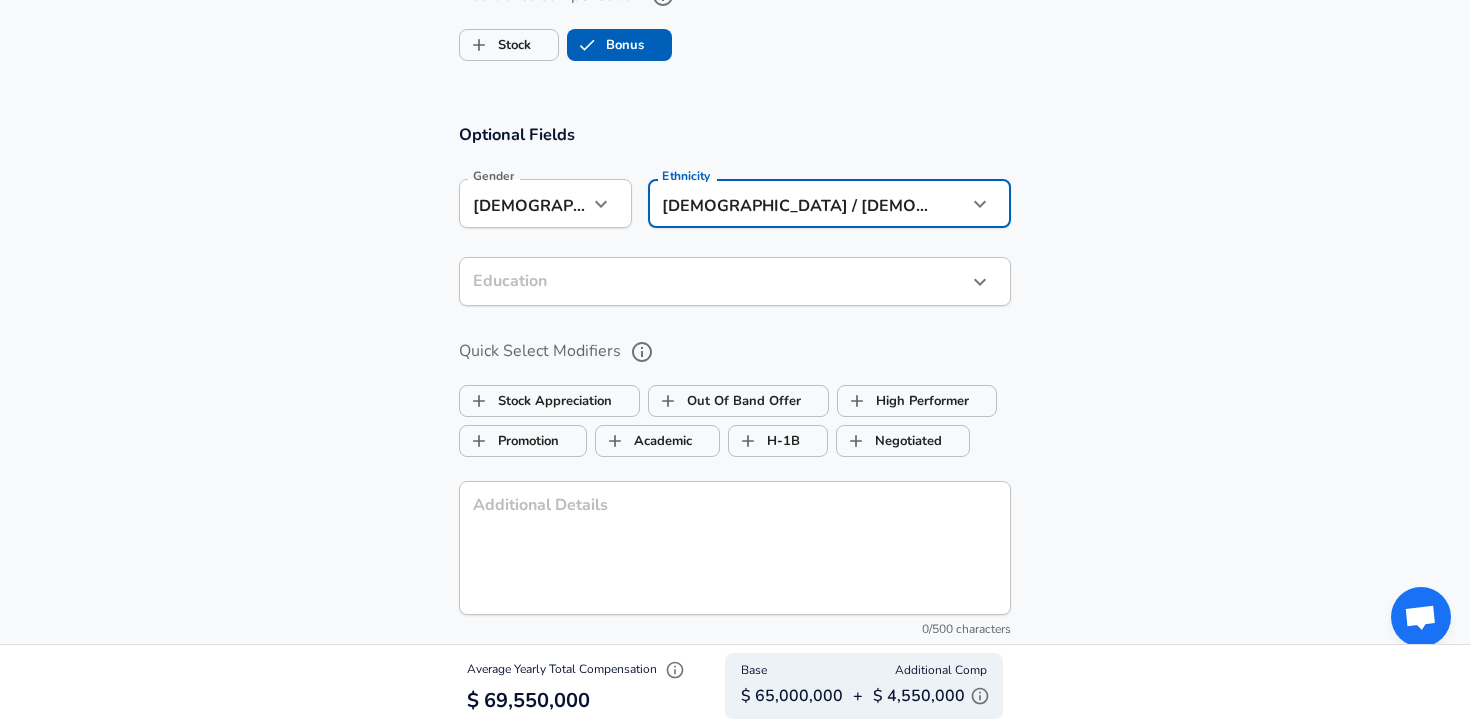 click on "Restart Add Your Salary Upload your offer letter   to verify your submission Enhance Privacy and Anonymity No Automatically hides specific fields until there are enough submissions to safely display the full details.   More Details Based on your submission and the data points that we have already collected, we will automatically hide and anonymize specific fields if there aren't enough data points to remain sufficiently anonymous. Company & Title Information   Enter the company you received your offer from Company Mastercard Company   Select the title that closest resembles your official title. This should be similar to the title that was present on your offer letter. Title Associate Specialist Title   Select a job family that best fits your role. If you can't find one, select 'Other' to enter a custom job family Job Family Product Manager Job Family   Select a Specialization that best fits your role. If you can't find one, select 'Other' to enter a custom specialization Select Specialization General General" at bounding box center [735, -1444] 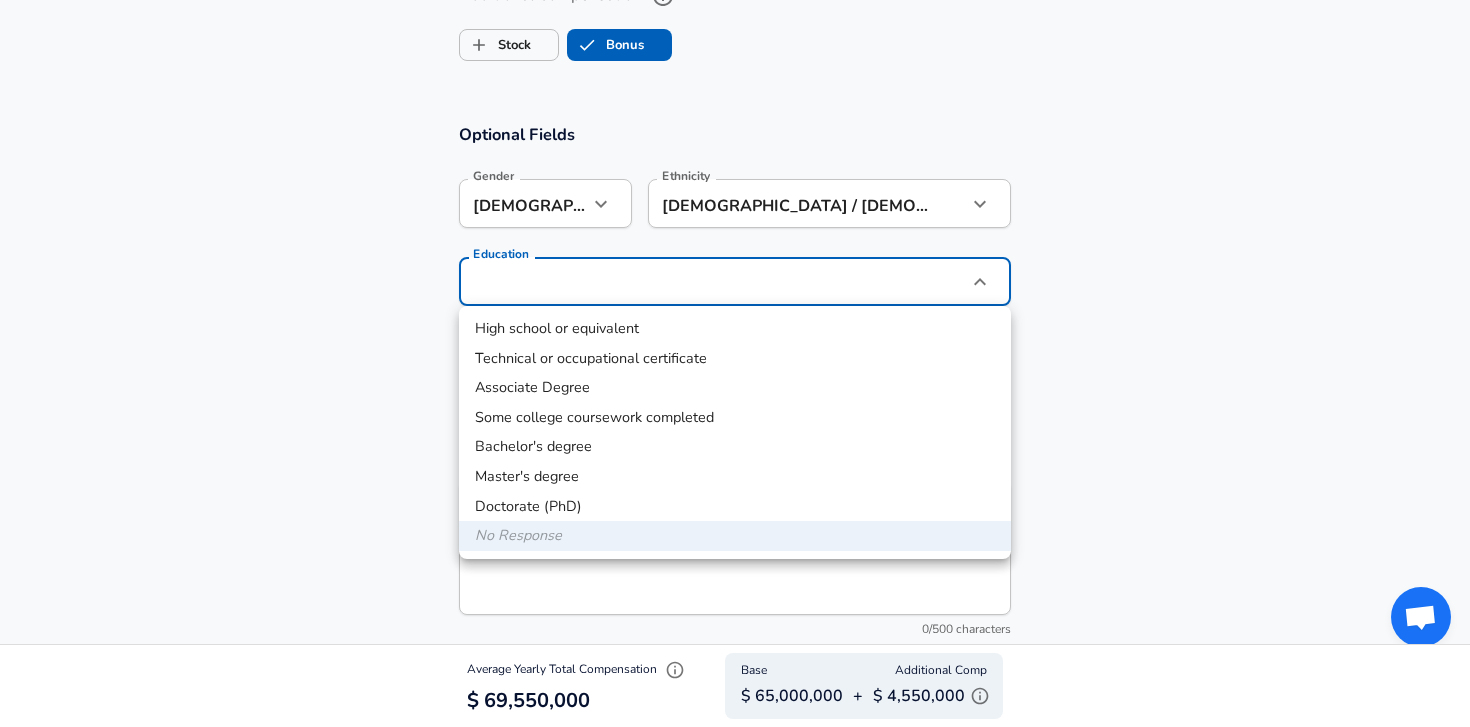 click on "Bachelor's degree" at bounding box center [735, 447] 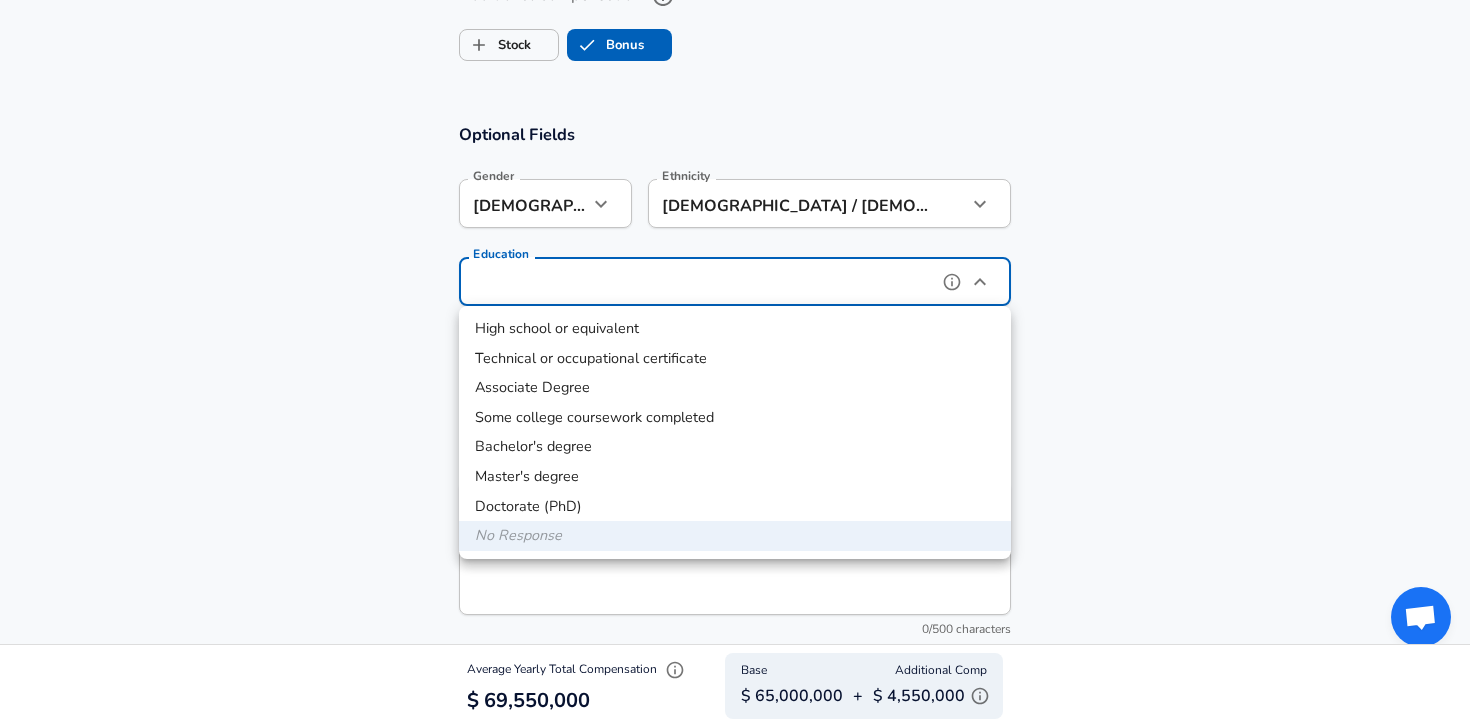 type on "Bachelors degree" 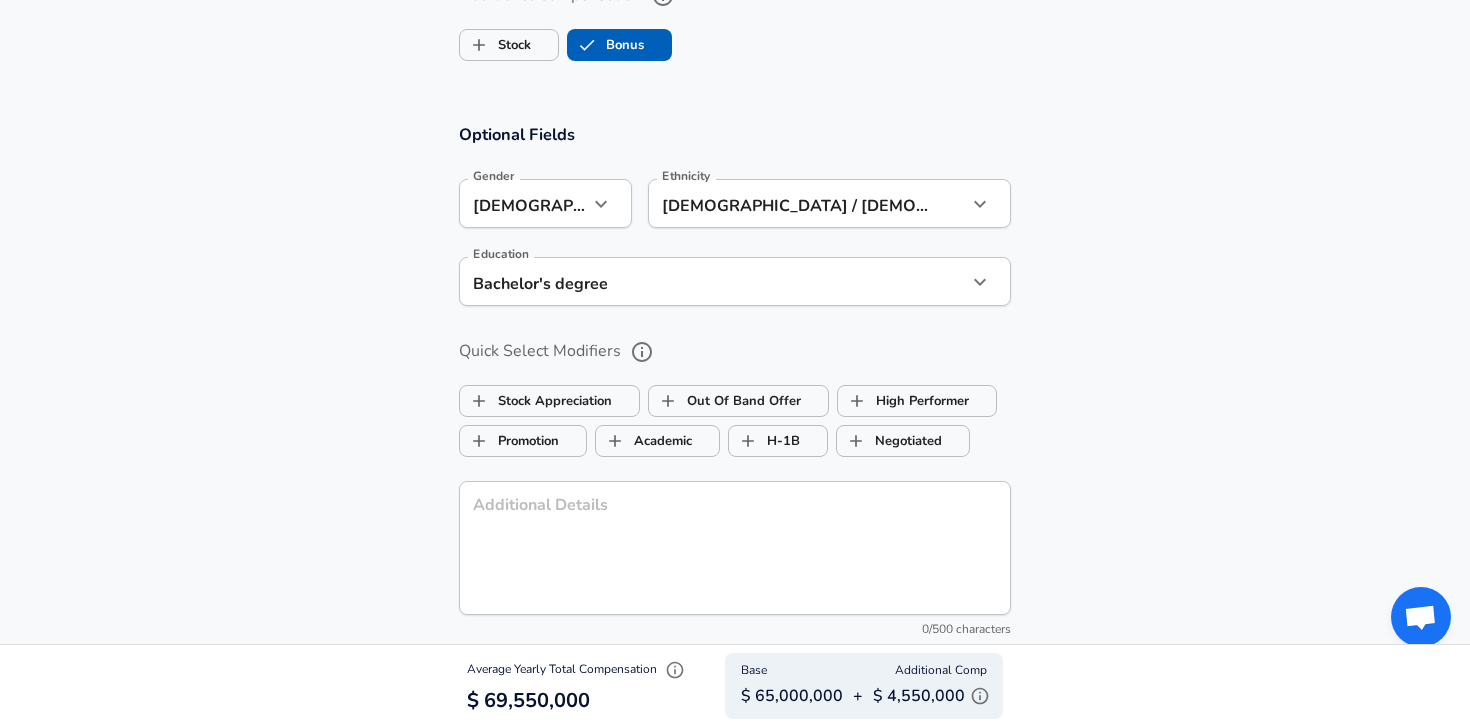 click on "Optional Fields Gender [DEMOGRAPHIC_DATA] [DEMOGRAPHIC_DATA] Gender Ethnicity [DEMOGRAPHIC_DATA] / [DEMOGRAPHIC_DATA] [DEMOGRAPHIC_DATA] / [DEMOGRAPHIC_DATA] Ethnicity Education Bachelor's degree Bachelors degree Education Quick Select Modifiers   Stock Appreciation Out Of Band Offer High Performer Promotion Academic H-1B Negotiated Additional Details x Additional Details 0 /500 characters Email Address Email Address   Providing an email allows for editing or removal of your submission. We may also reach out if we have any questions. Your email will not be published." at bounding box center (735, 449) 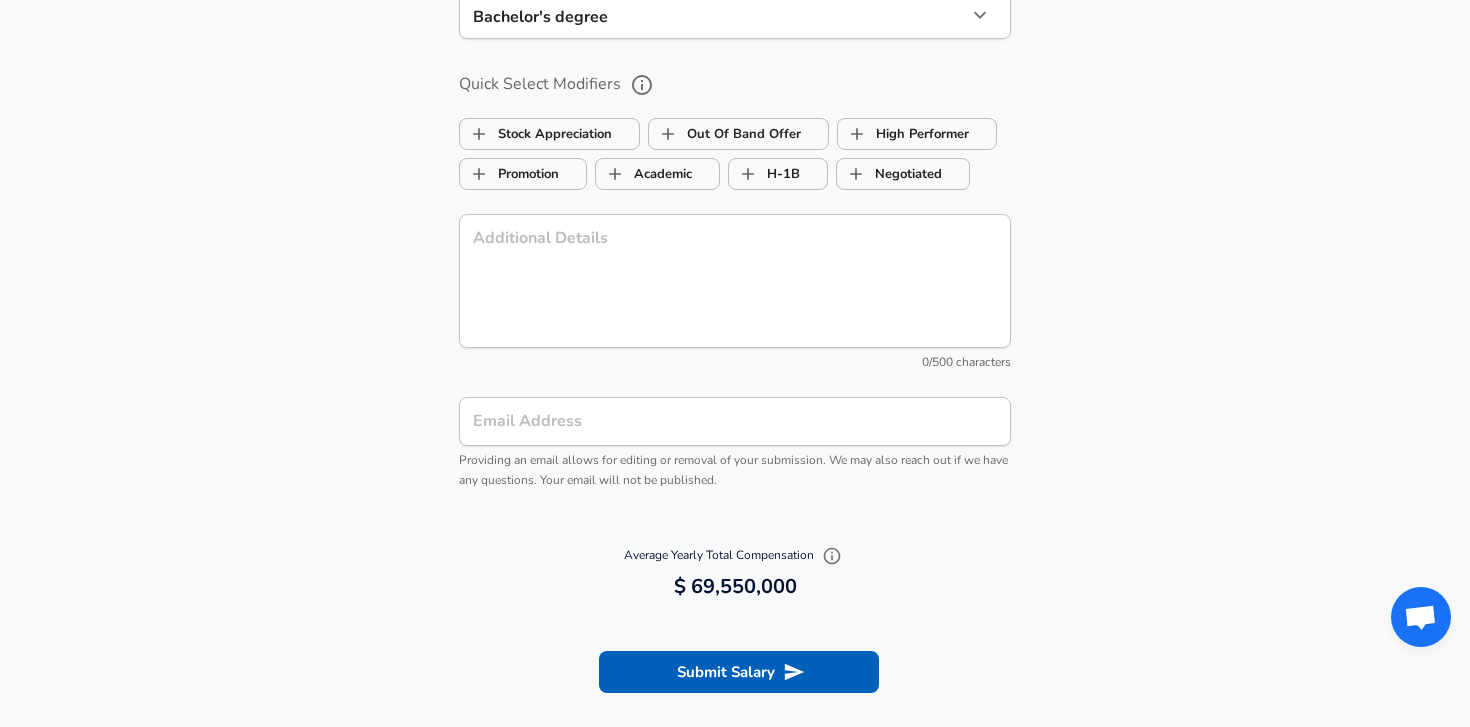 scroll, scrollTop: 2075, scrollLeft: 0, axis: vertical 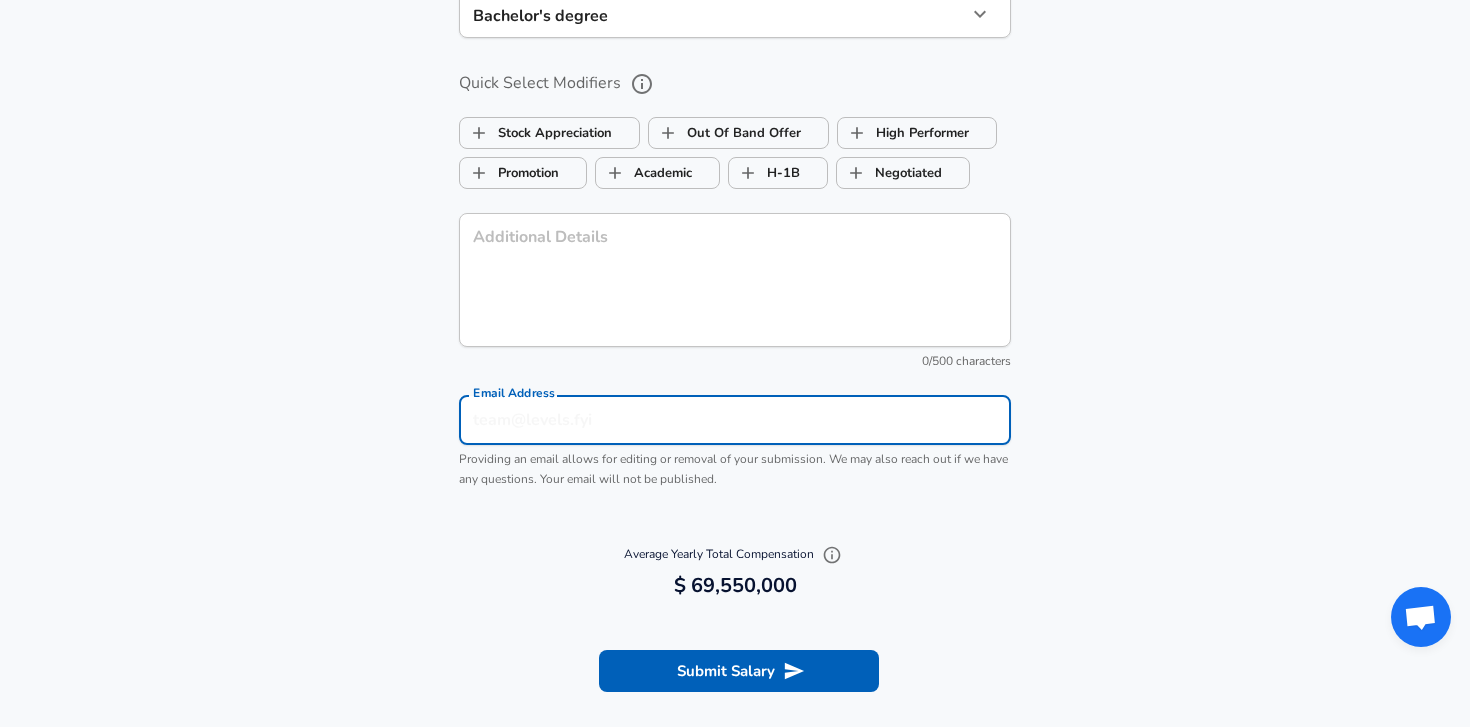 click on "Email Address" at bounding box center [735, 420] 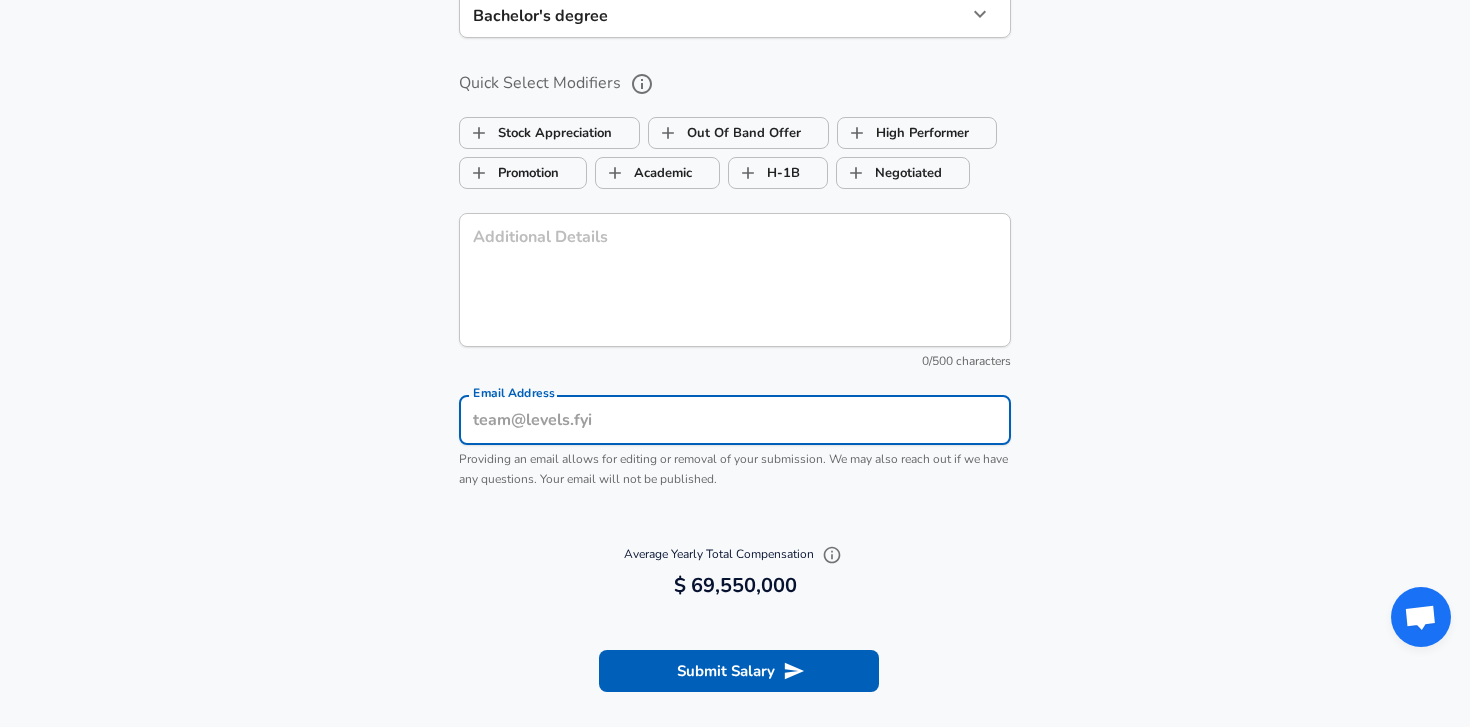 click on "Average Yearly Total Compensation   69,550,000 $ 69,550,000" at bounding box center [735, 571] 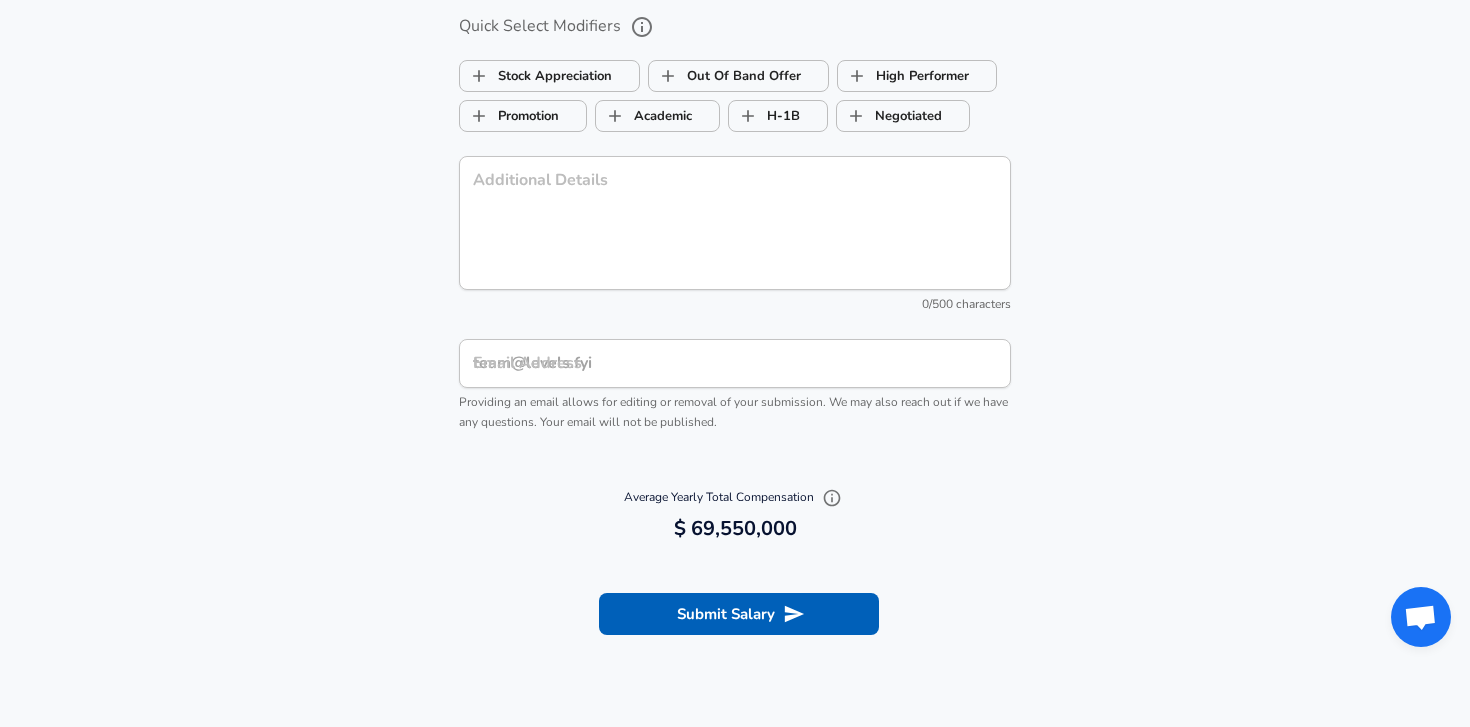 scroll, scrollTop: 2175, scrollLeft: 0, axis: vertical 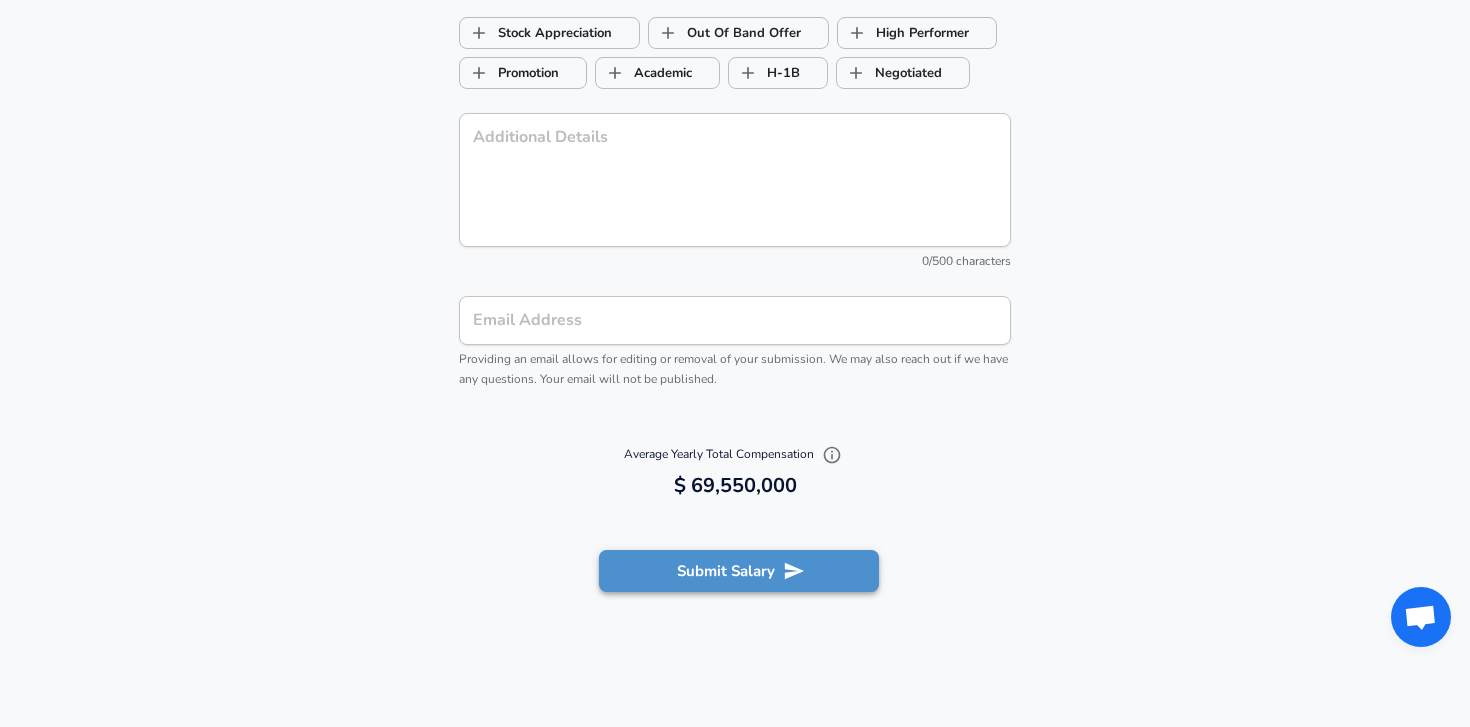 click 